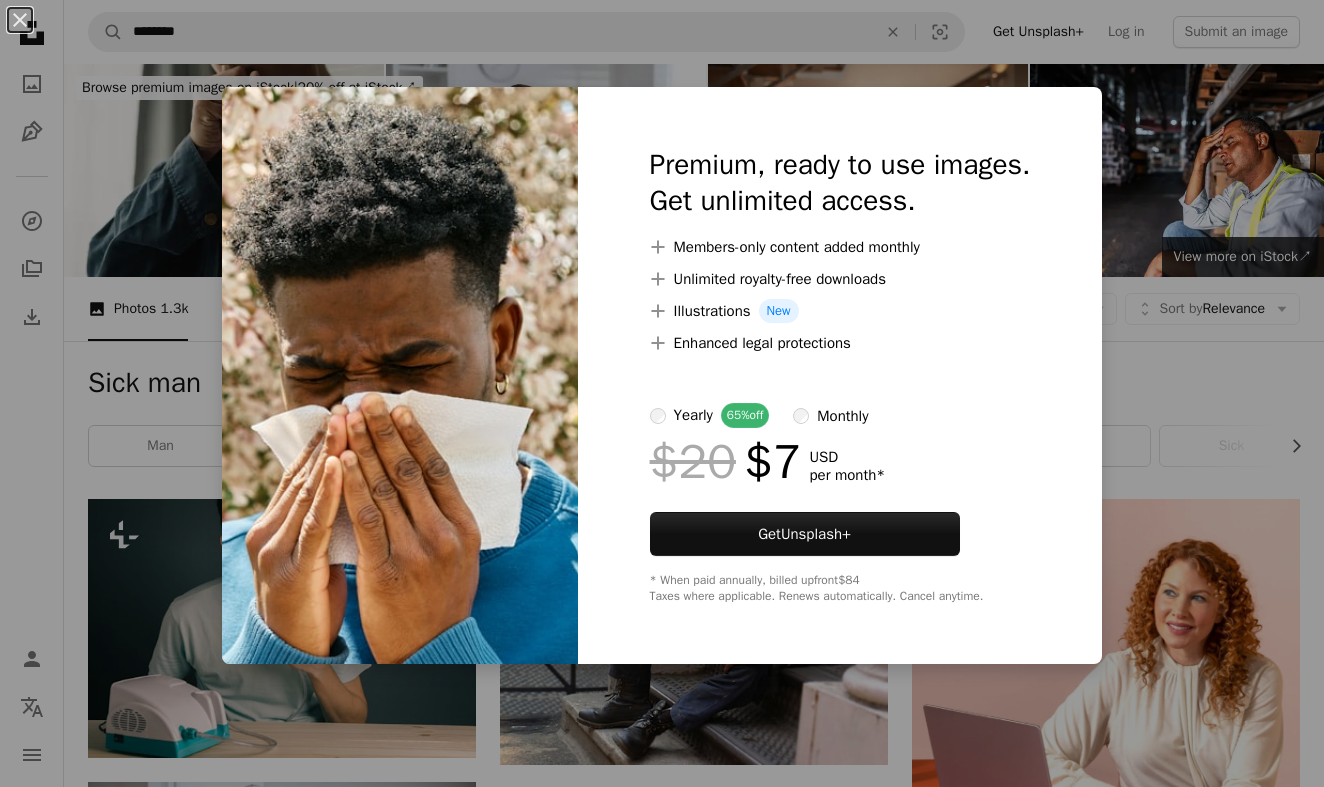 scroll, scrollTop: 1012, scrollLeft: 0, axis: vertical 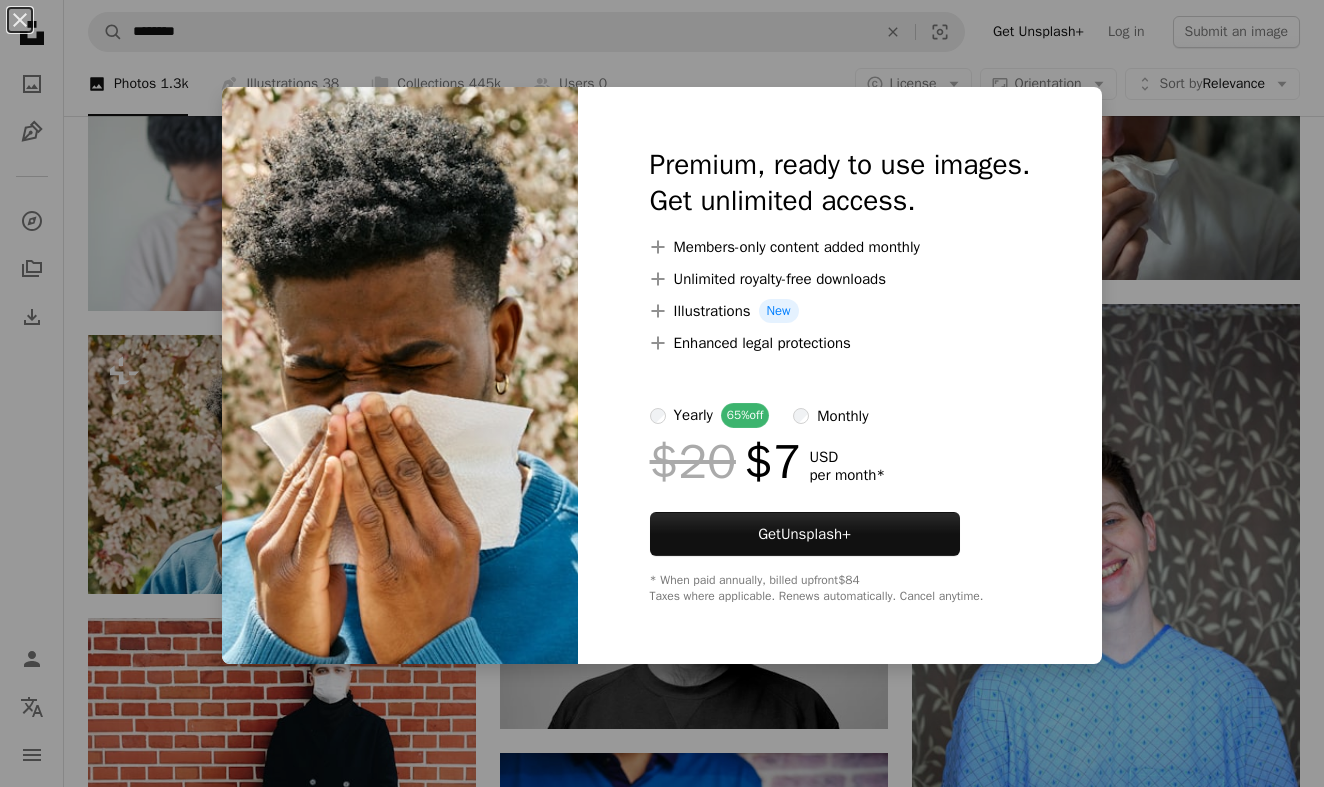 click on "An X shape Premium, ready to use images. Get unlimited access. A plus sign Members-only content added monthly A plus sign Unlimited royalty-free downloads A plus sign Illustrations  New A plus sign Enhanced legal protections yearly 65%  off monthly $20   $7 USD per month * Get  Unsplash+ * When paid annually, billed upfront  $84 Taxes where applicable. Renews automatically. Cancel anytime." at bounding box center [662, 393] 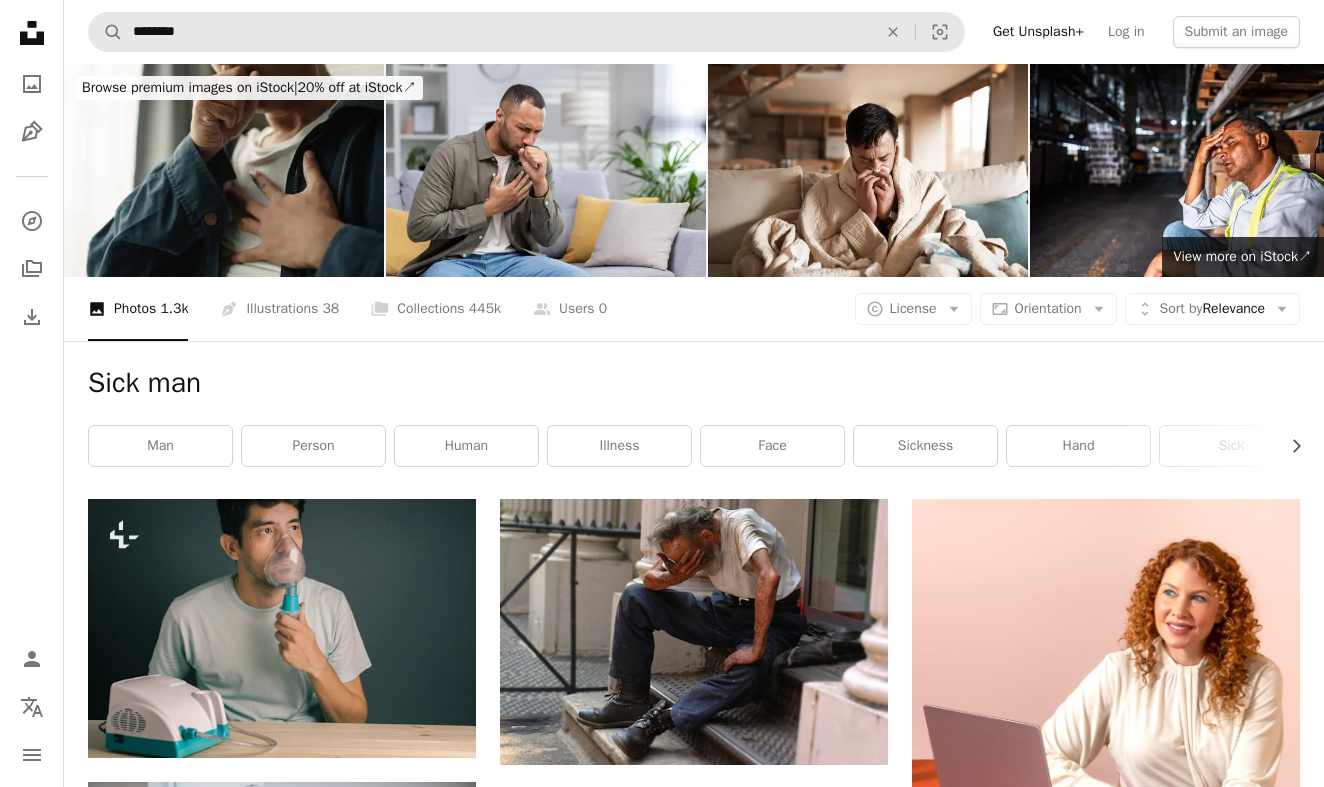scroll, scrollTop: 0, scrollLeft: 0, axis: both 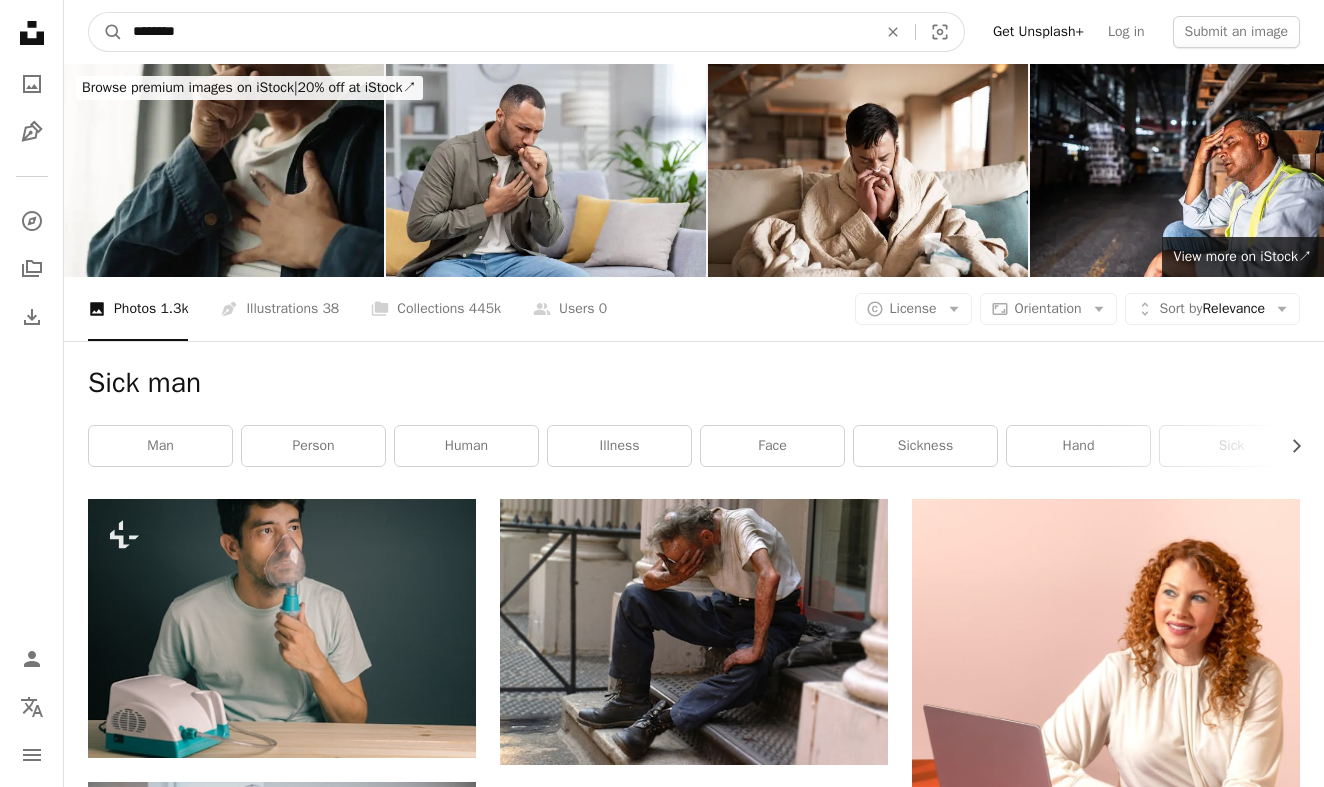 click on "********" at bounding box center (497, 32) 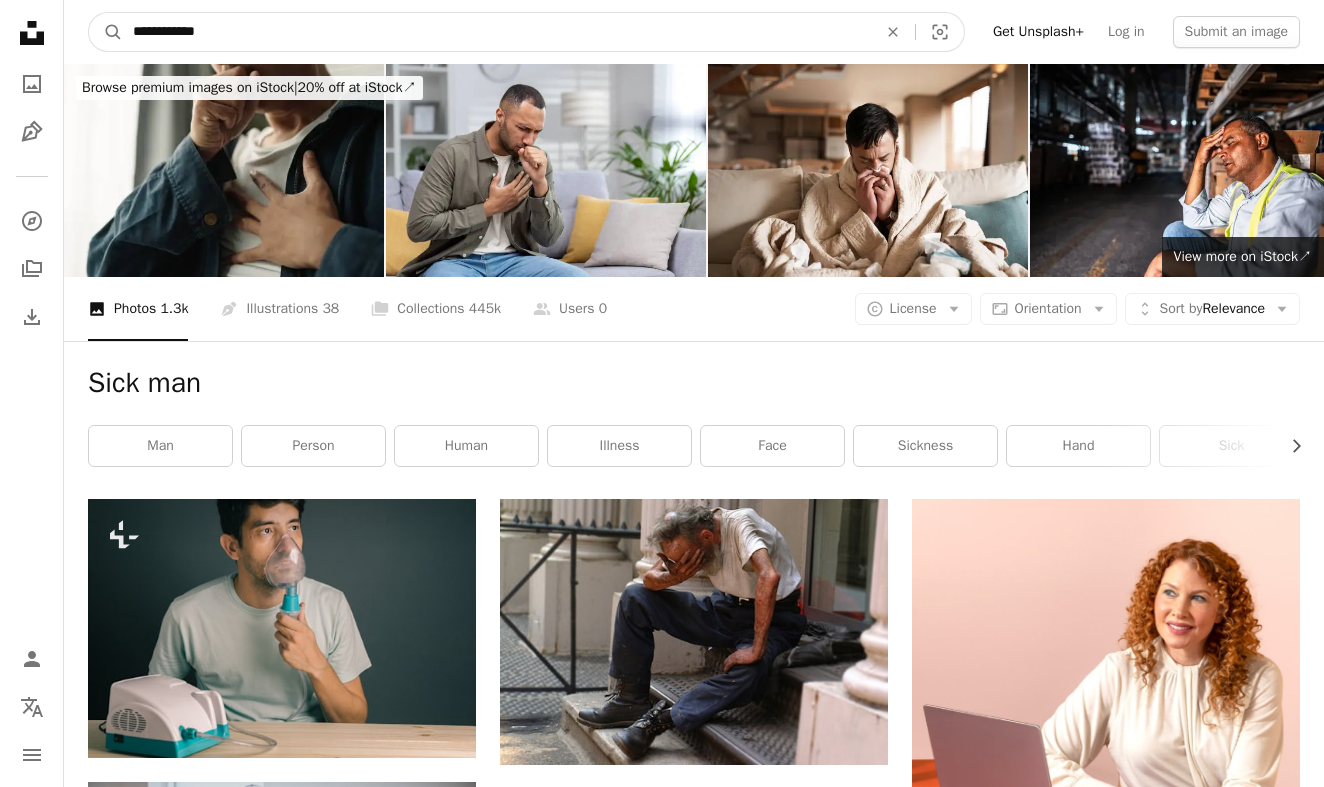 type on "**********" 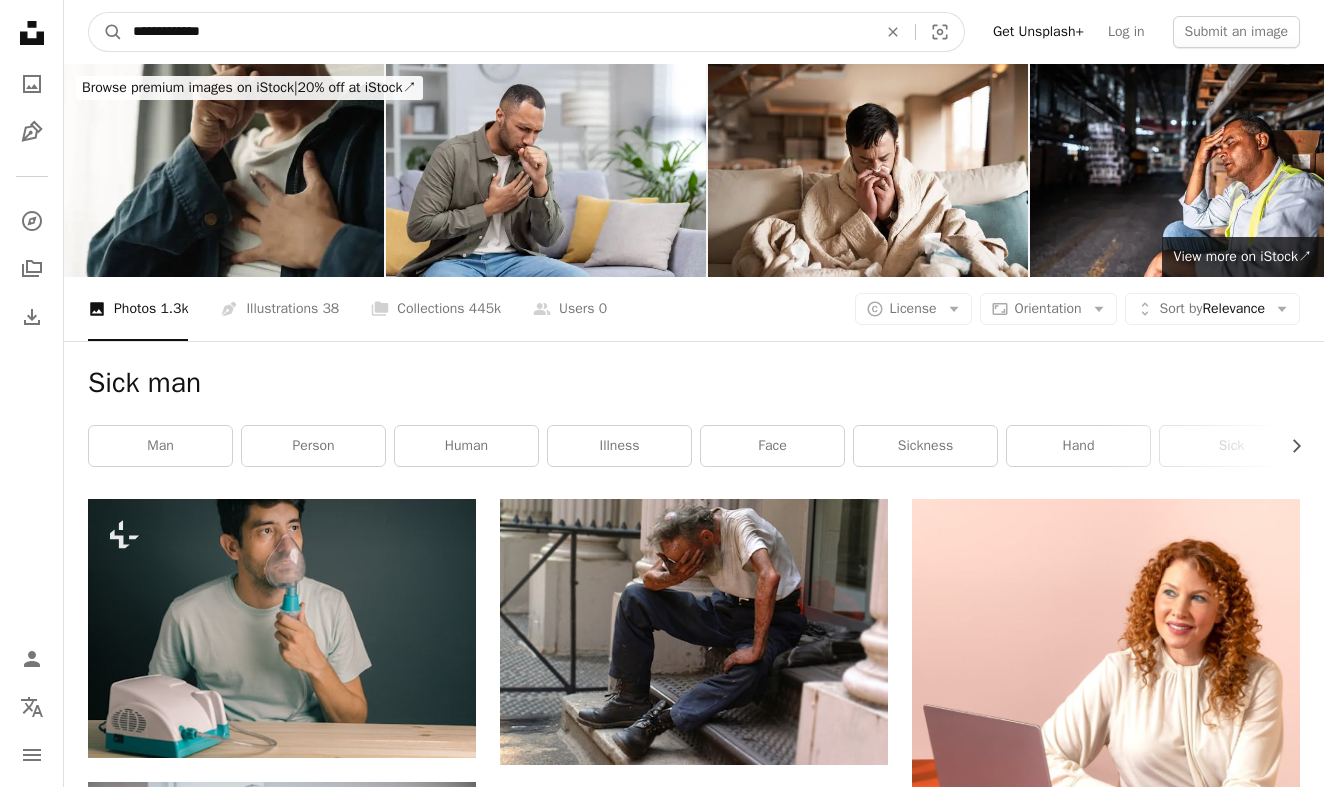 click on "A magnifying glass" at bounding box center [106, 32] 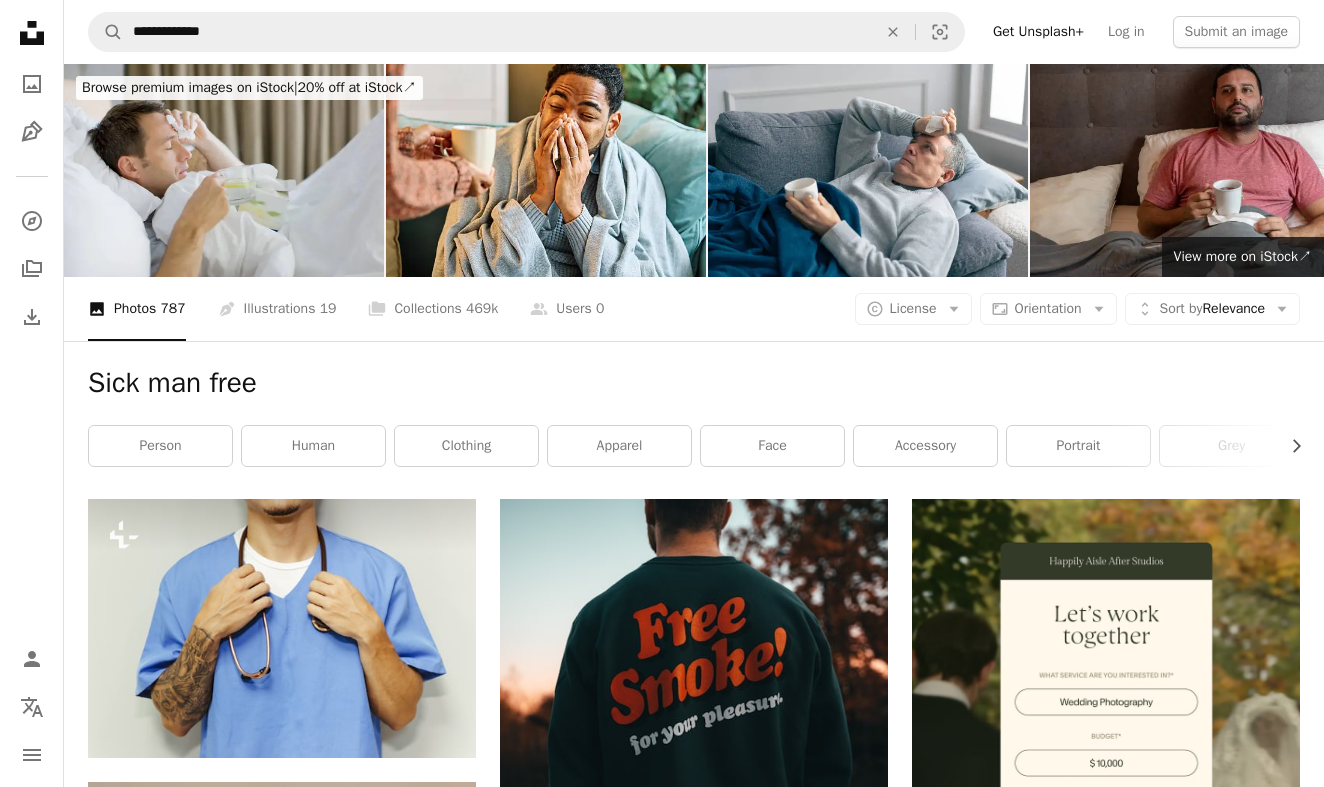 scroll, scrollTop: 0, scrollLeft: 0, axis: both 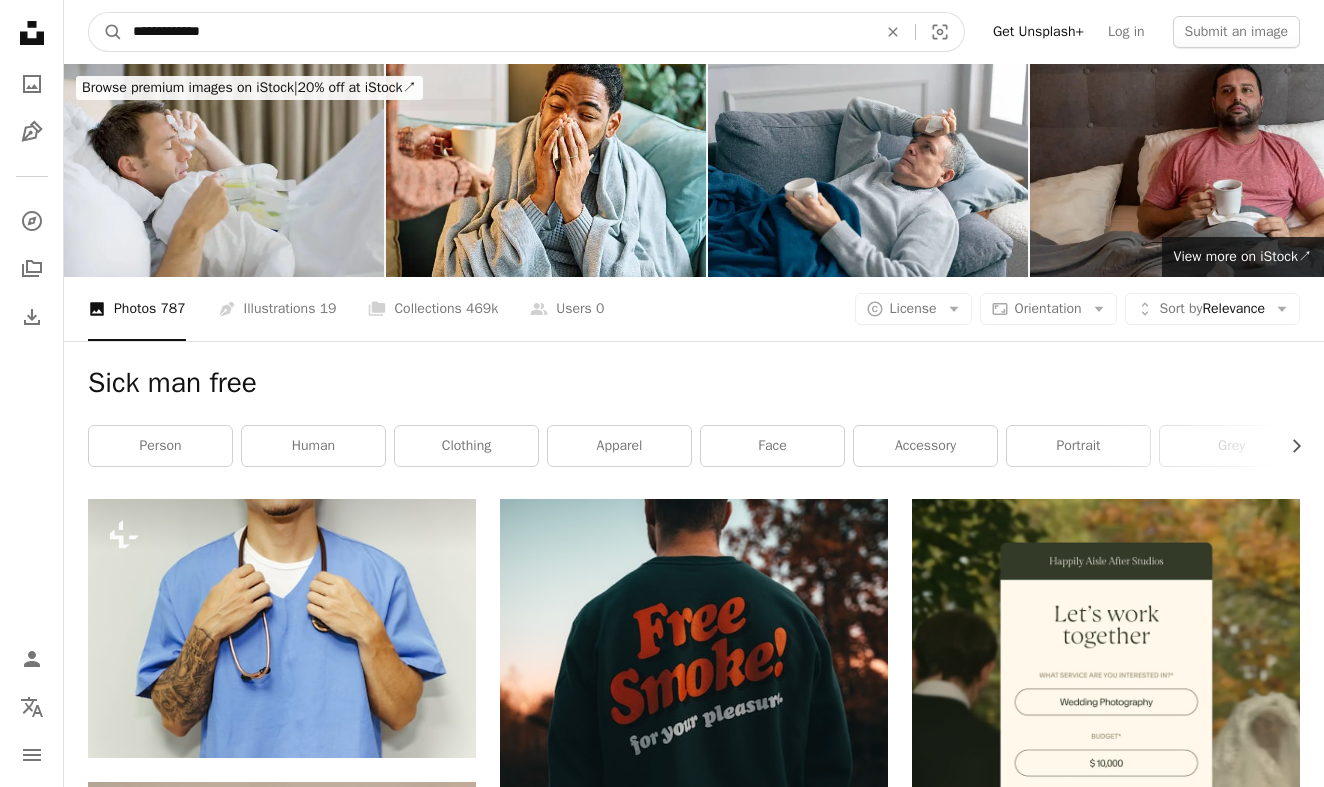 click on "**********" at bounding box center [497, 32] 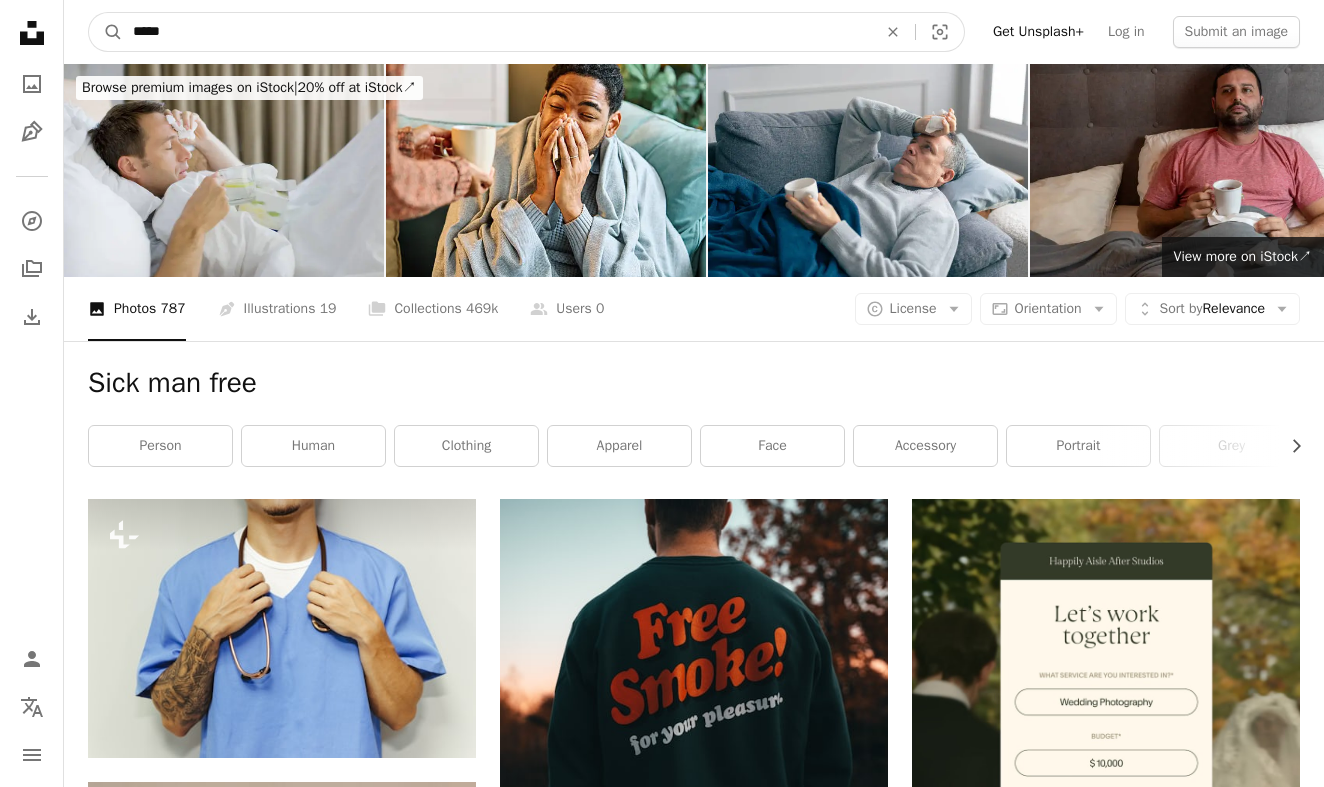type on "****" 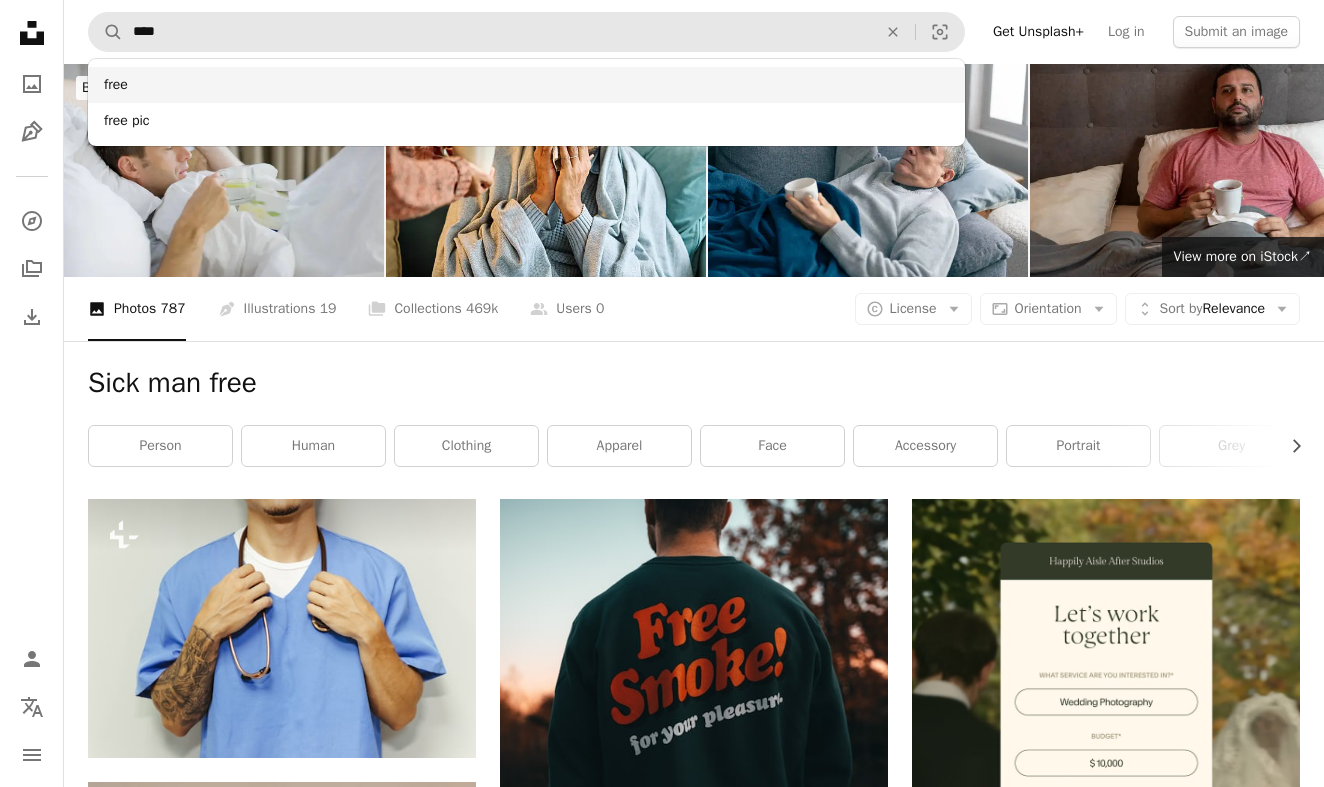 click on "free" at bounding box center [526, 85] 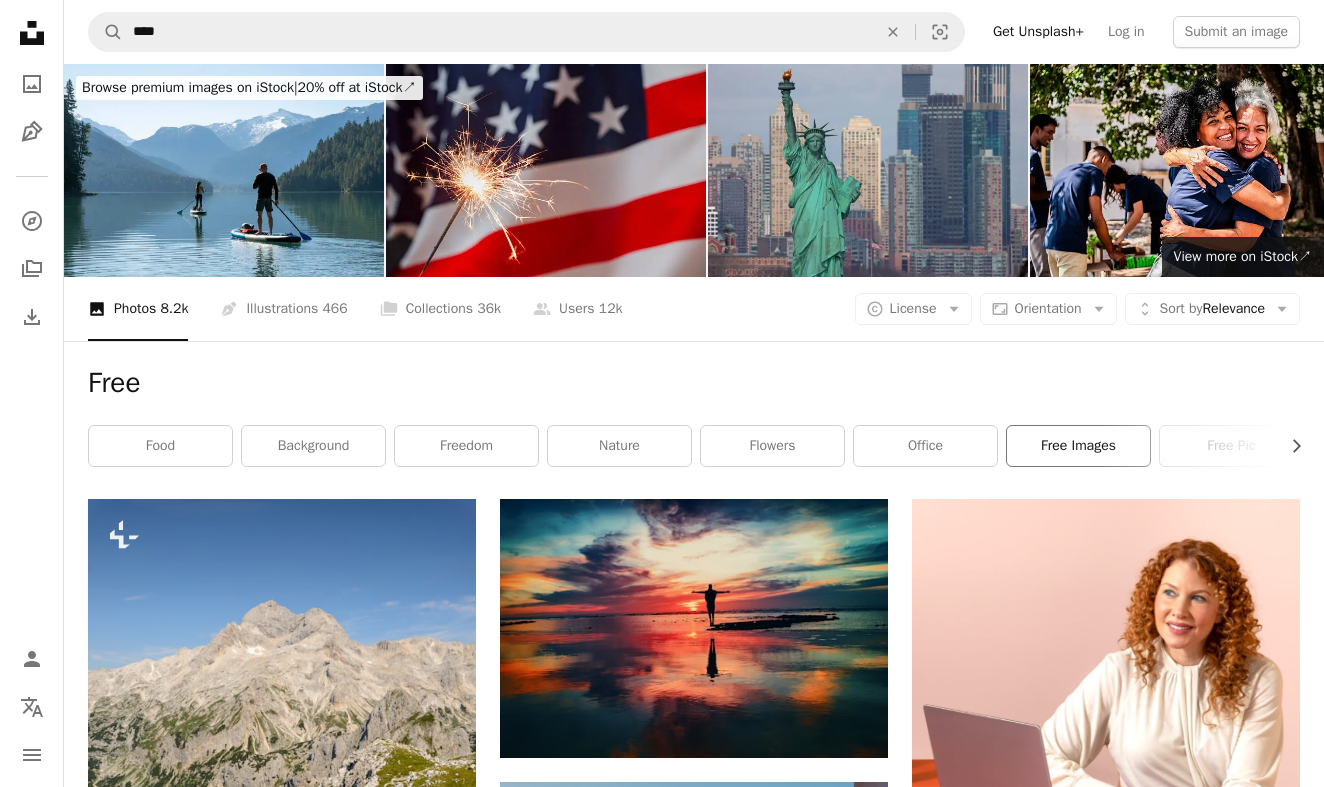 click on "free images" at bounding box center [1078, 446] 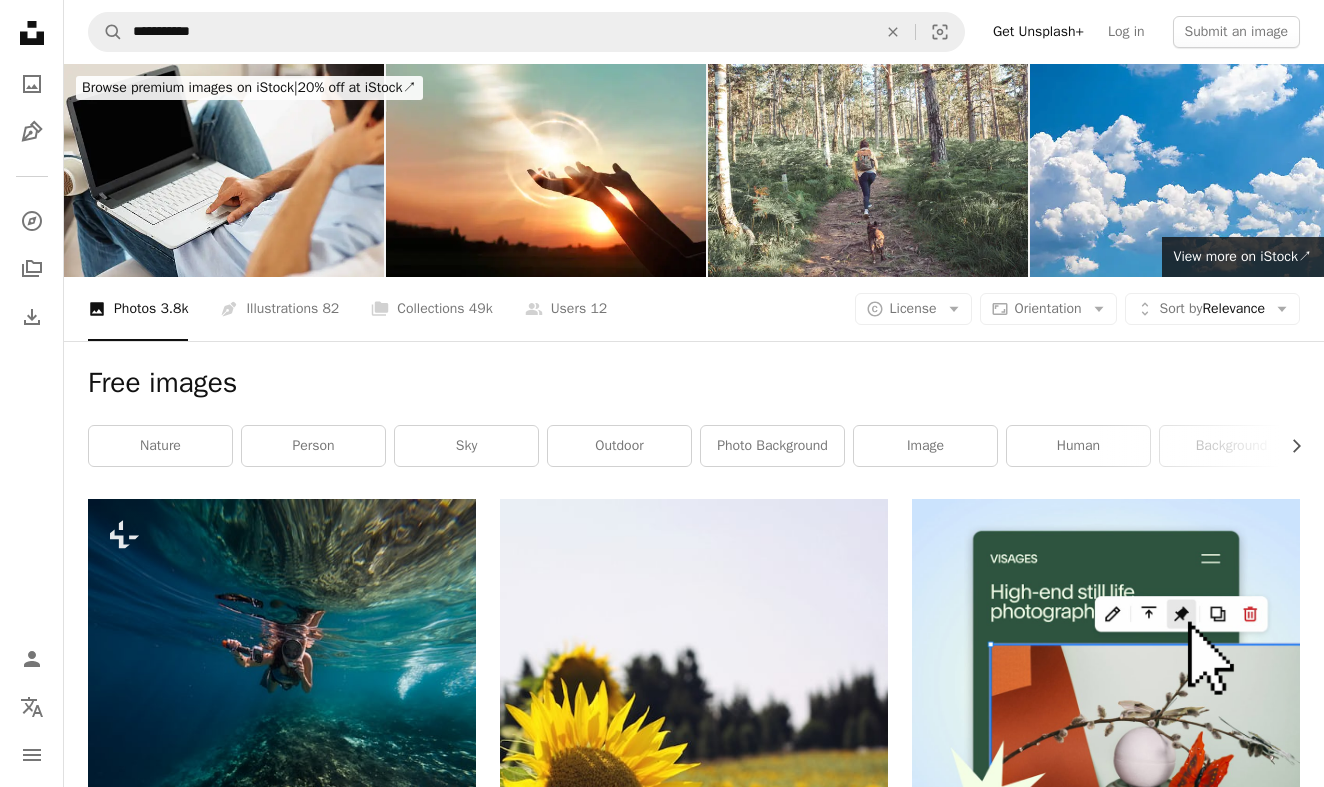 scroll, scrollTop: 0, scrollLeft: 0, axis: both 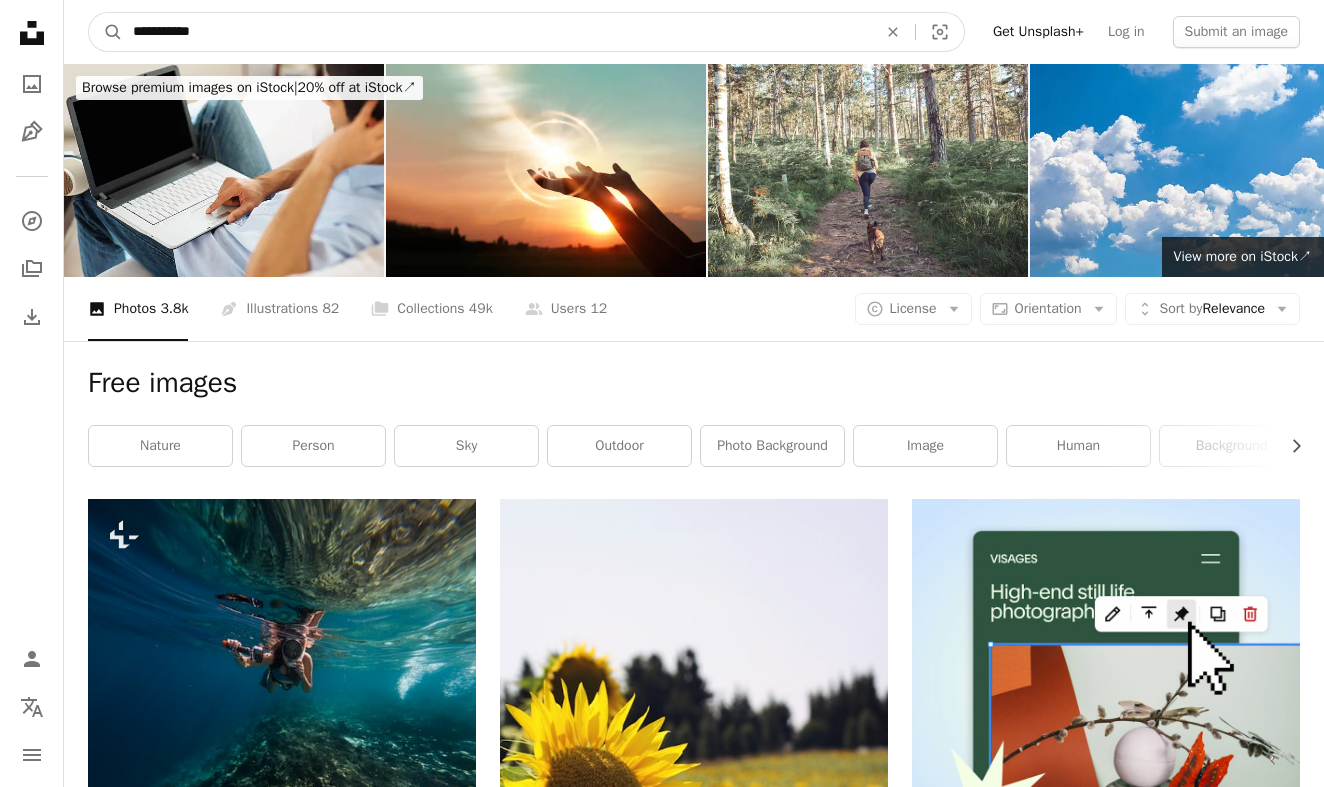 click on "**********" at bounding box center (497, 32) 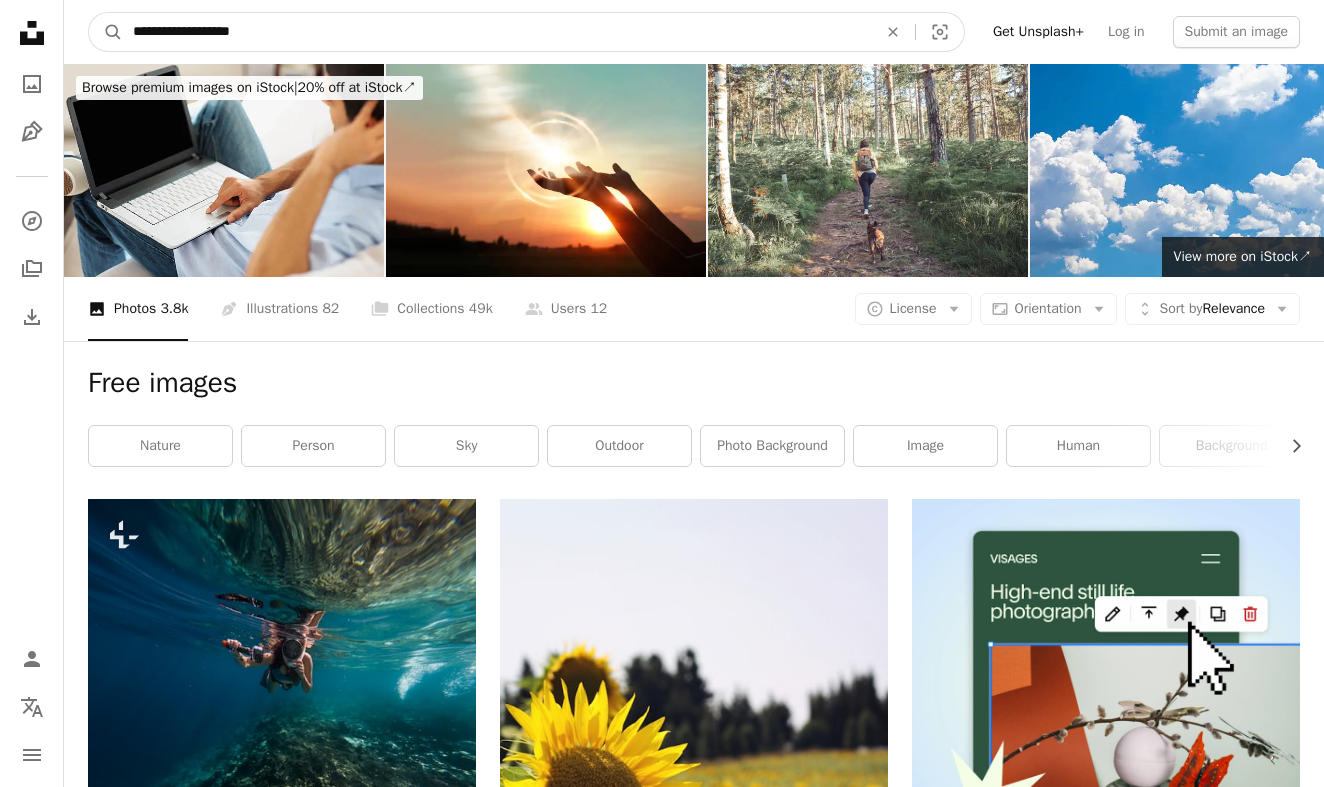 type on "**********" 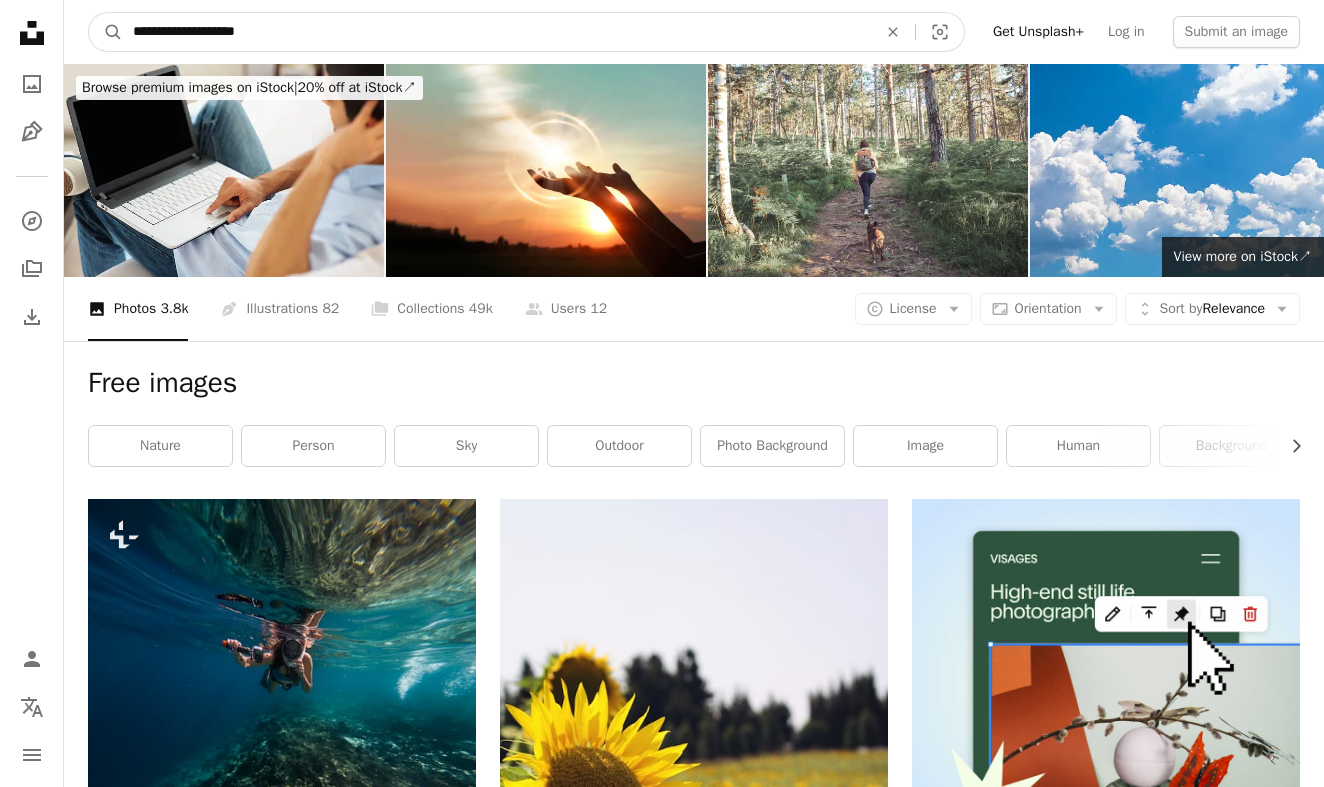 click on "A magnifying glass" at bounding box center (106, 32) 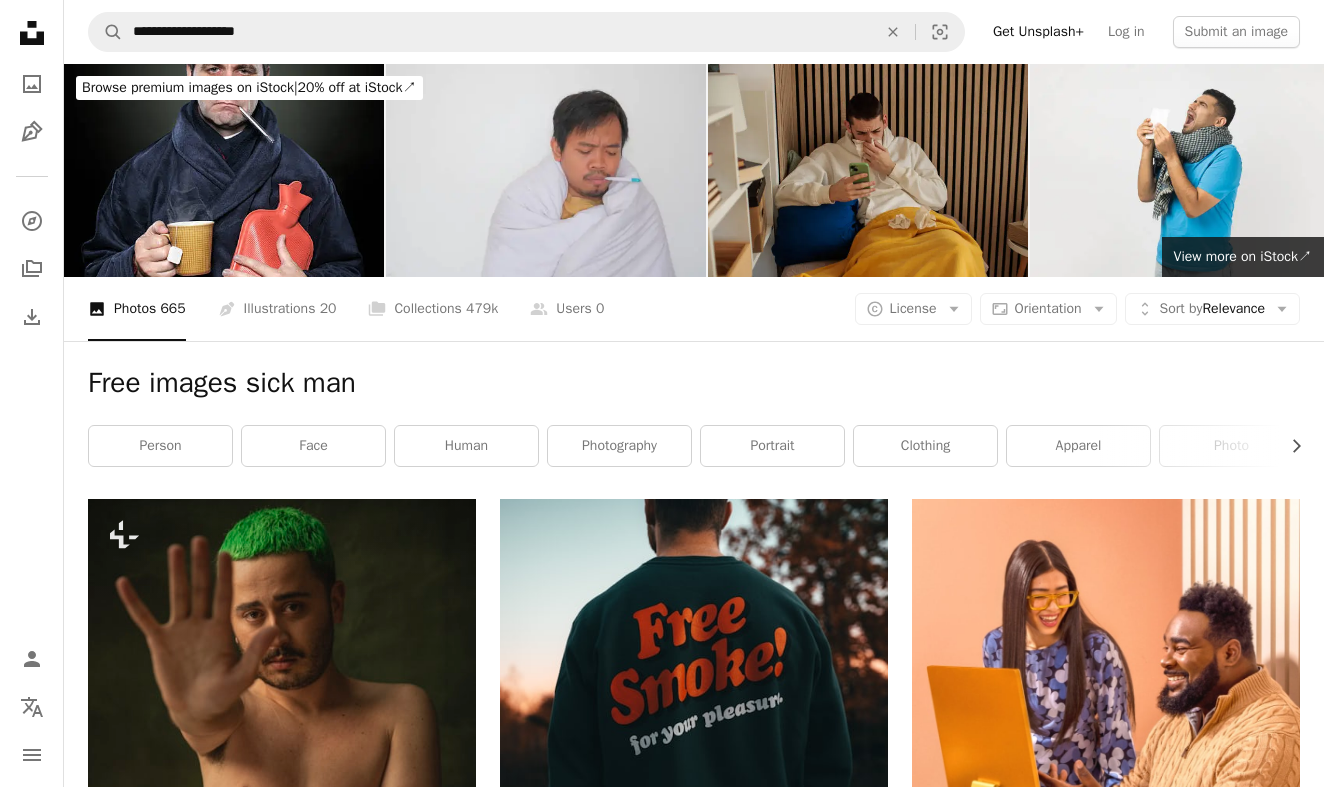 scroll, scrollTop: 0, scrollLeft: 0, axis: both 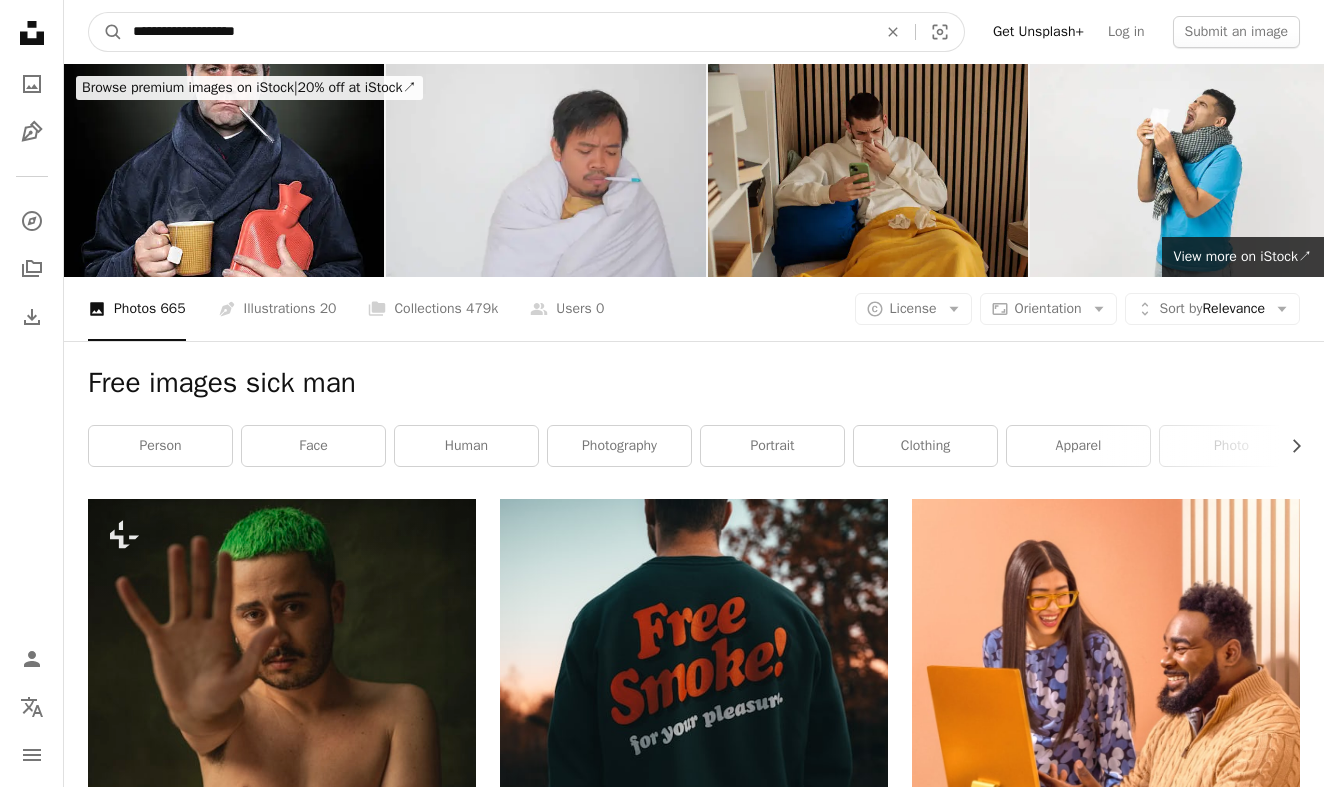 click on "**********" at bounding box center (497, 32) 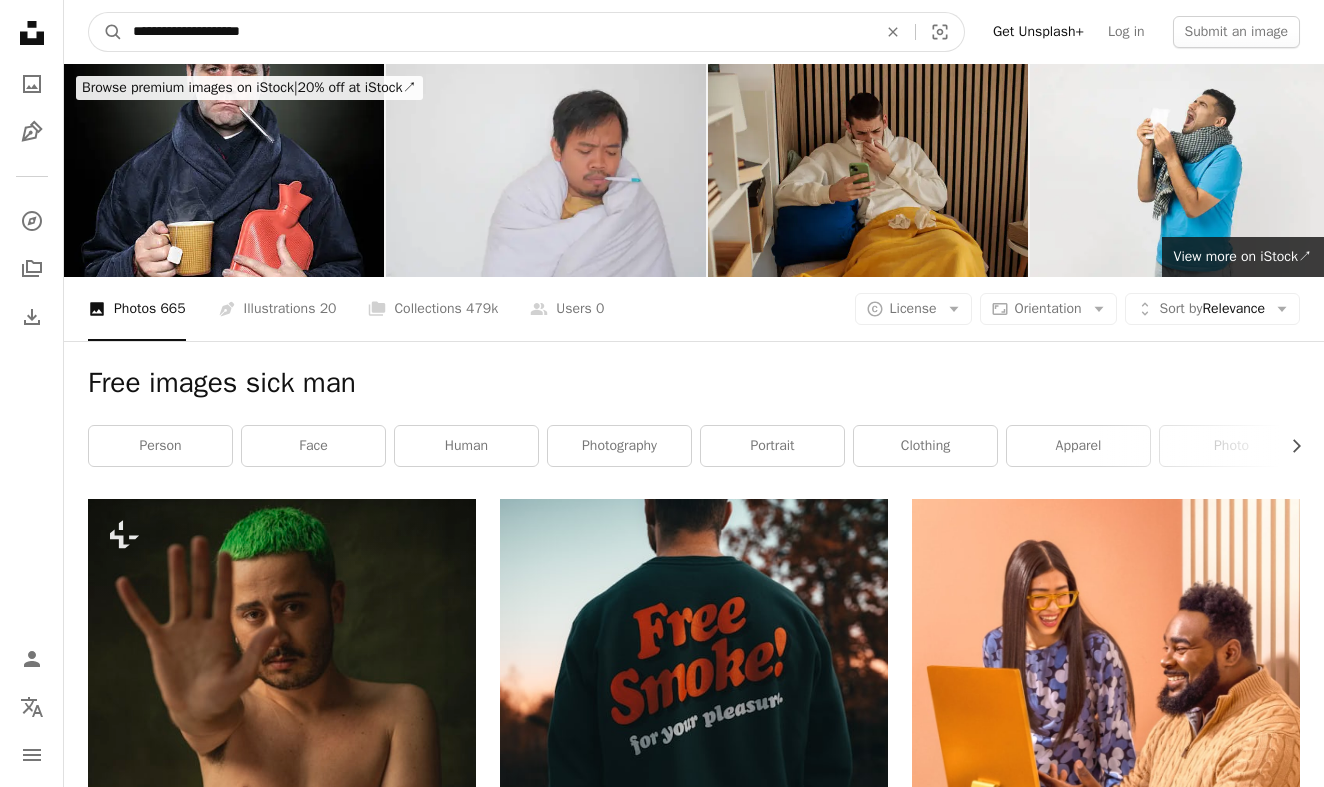type on "**********" 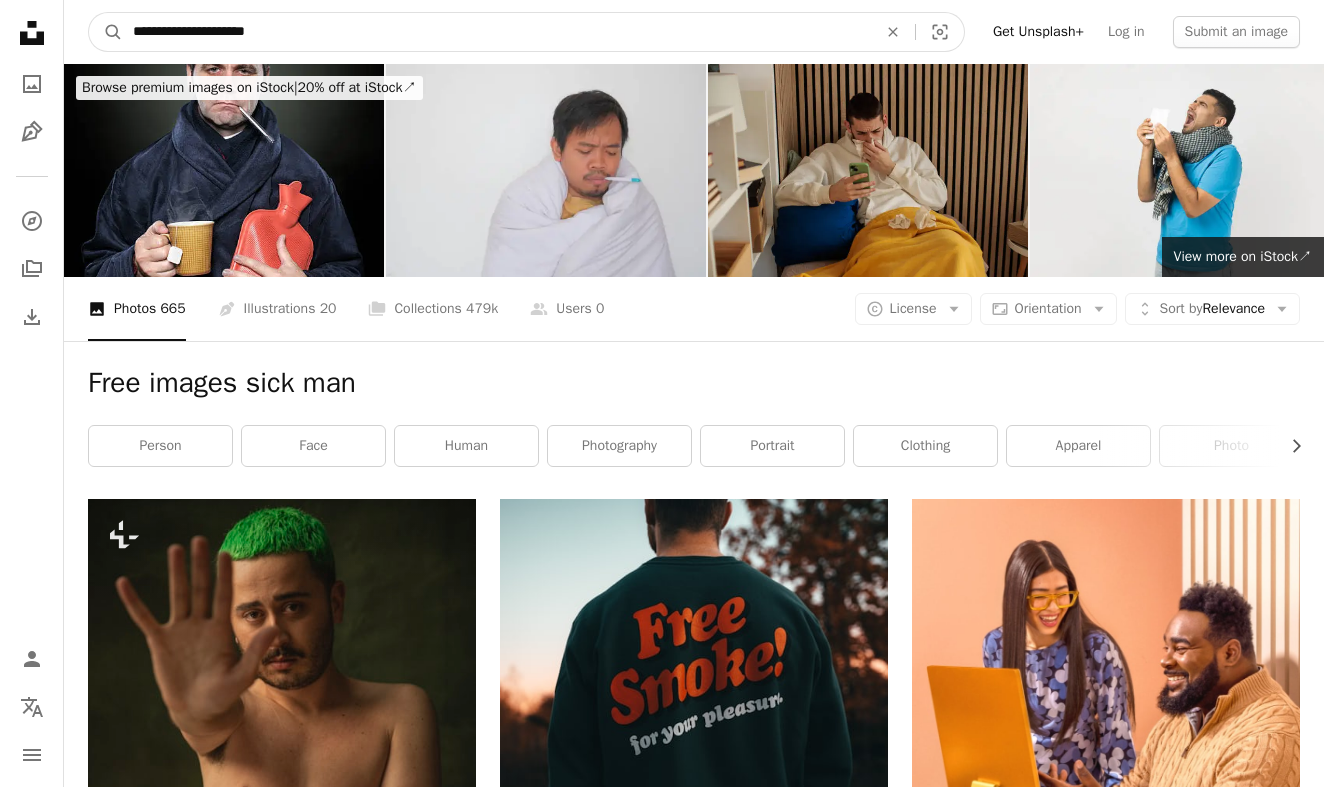 click on "A magnifying glass" at bounding box center (106, 32) 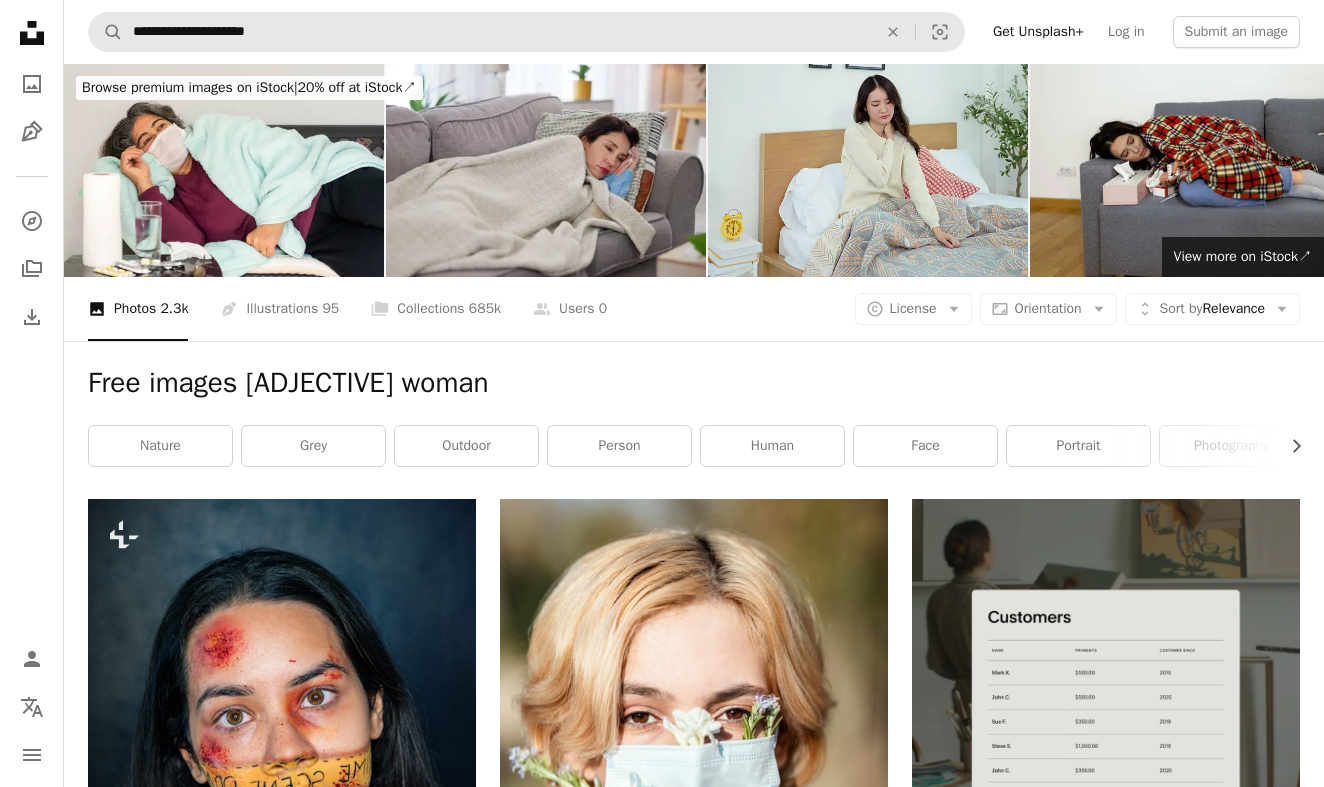 scroll, scrollTop: 0, scrollLeft: 0, axis: both 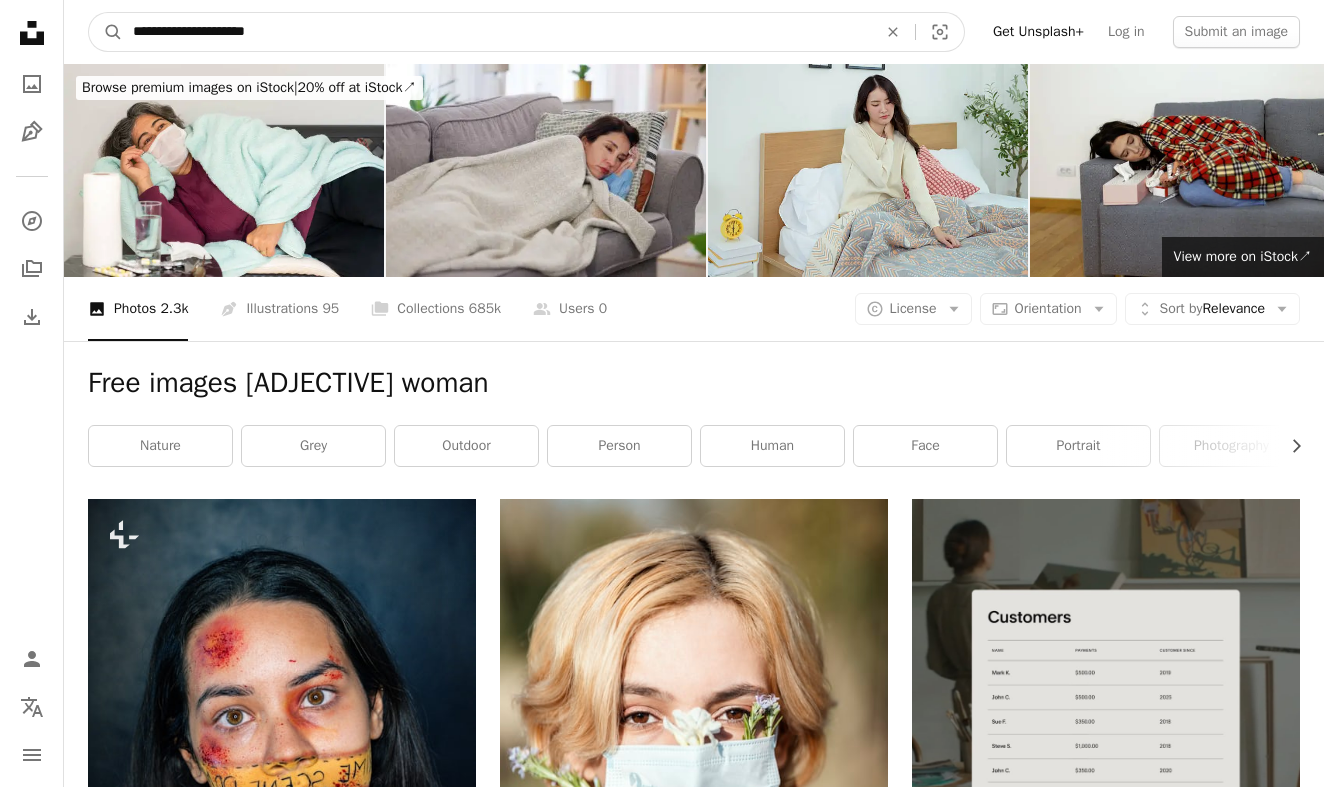 click on "**********" at bounding box center (497, 32) 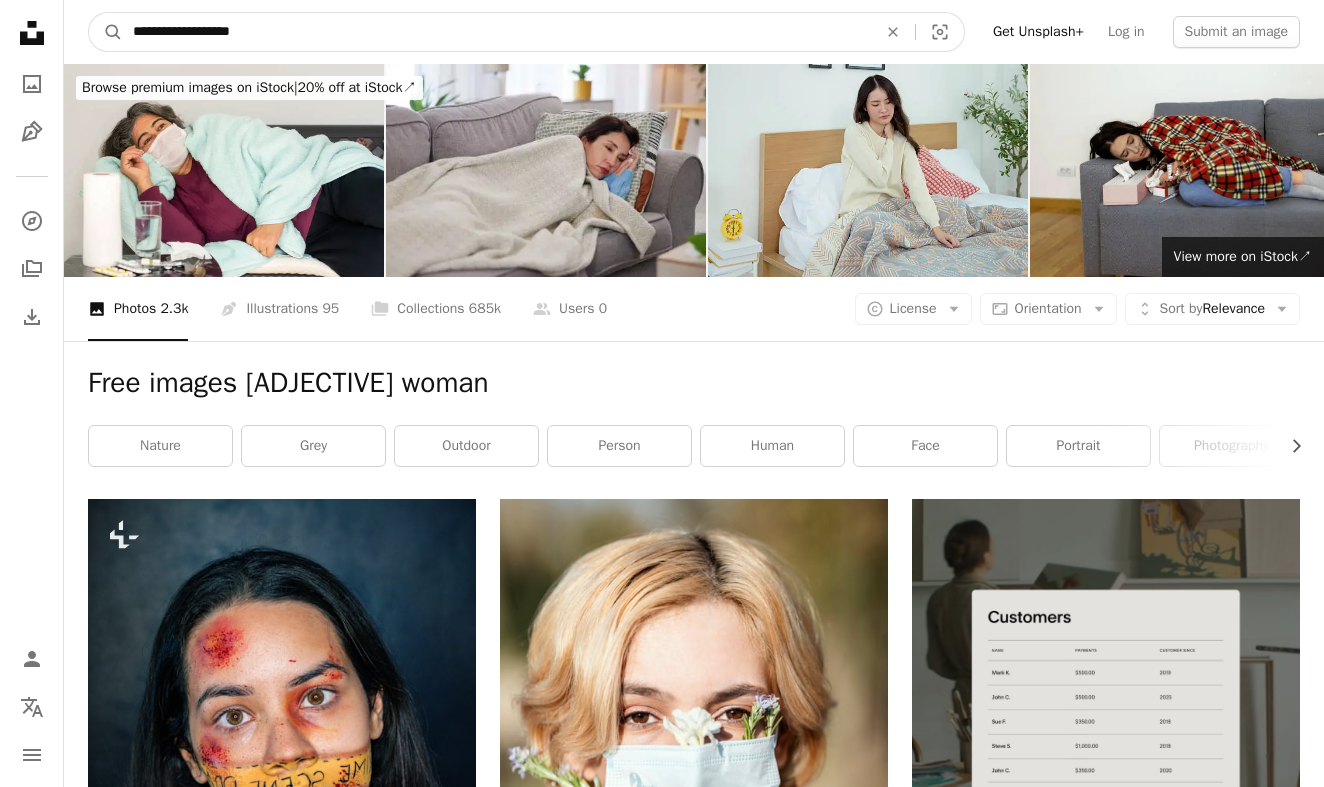 type on "**********" 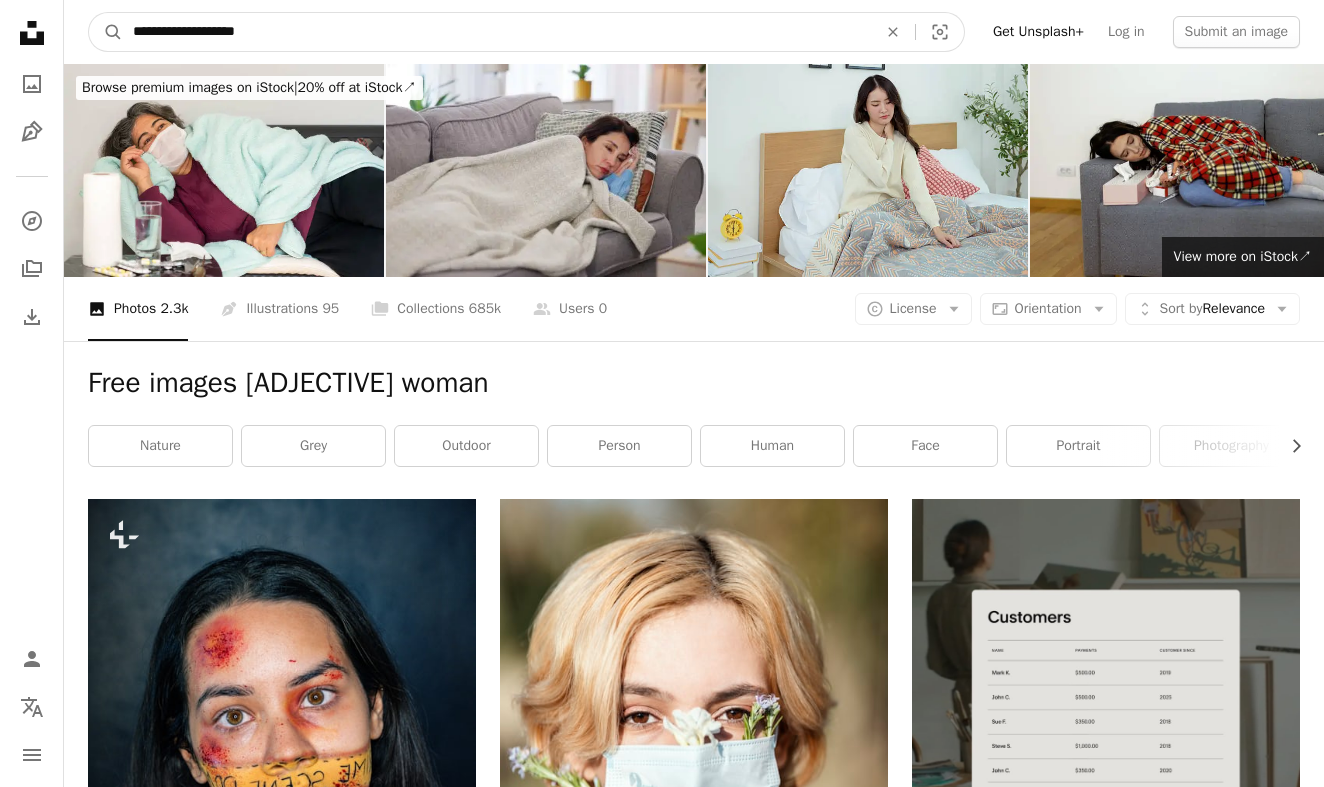 click on "A magnifying glass" at bounding box center [106, 32] 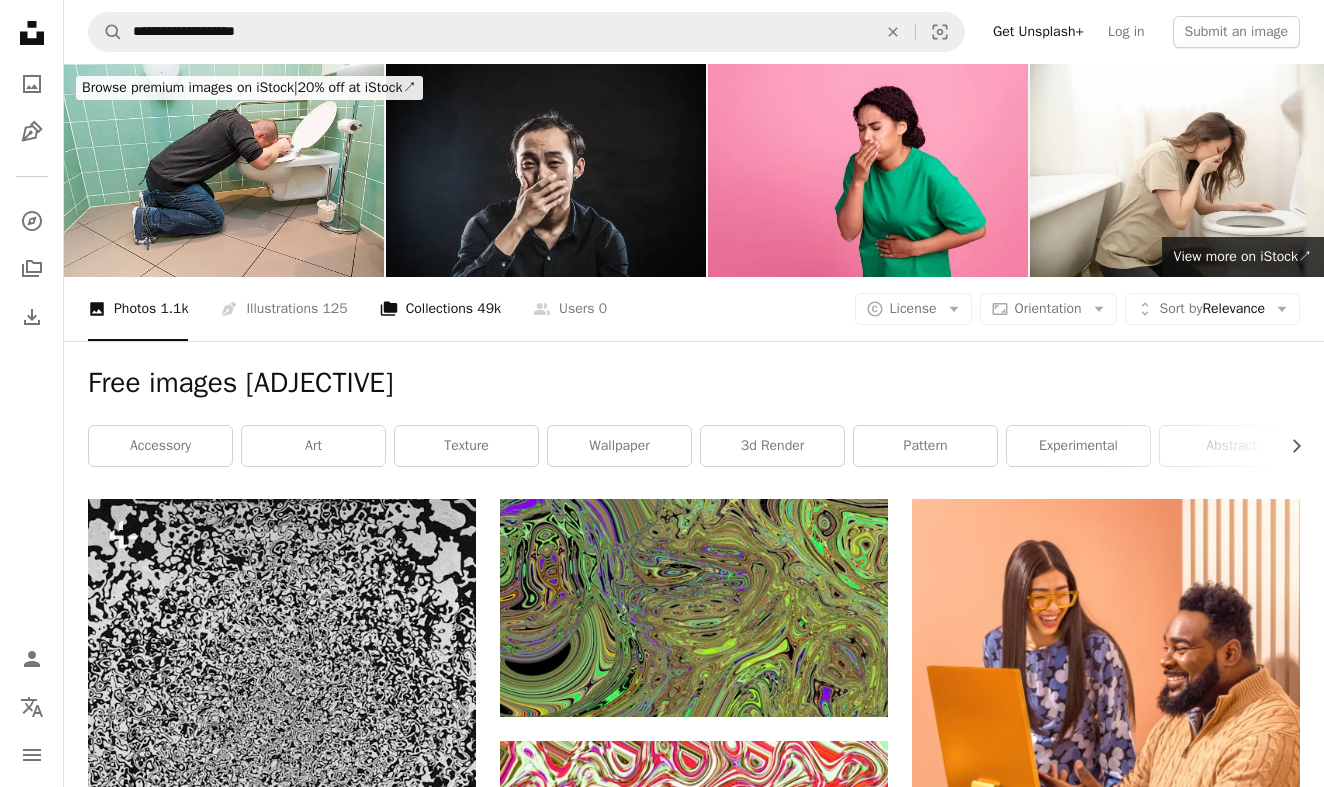 scroll, scrollTop: 0, scrollLeft: 0, axis: both 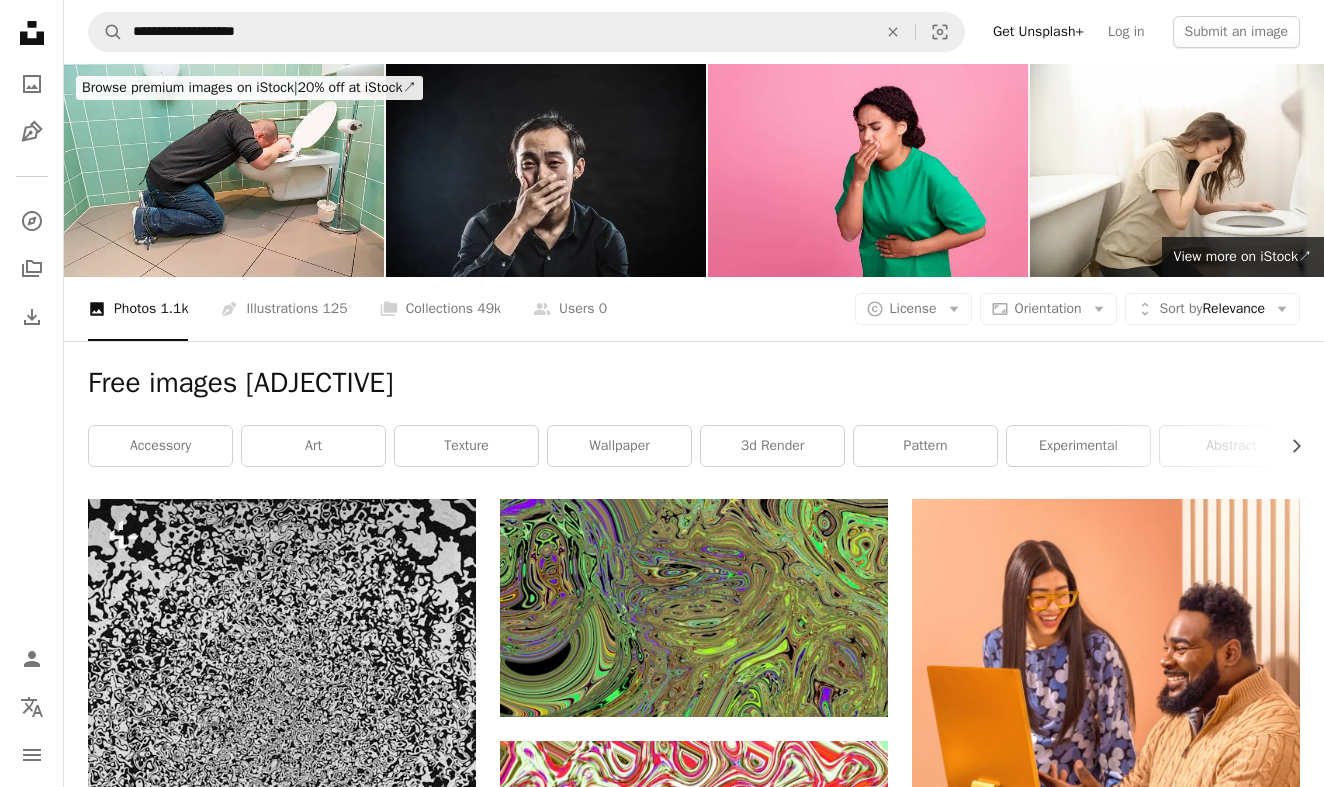 click on "Free images [ADJECTIVE]" at bounding box center (694, 383) 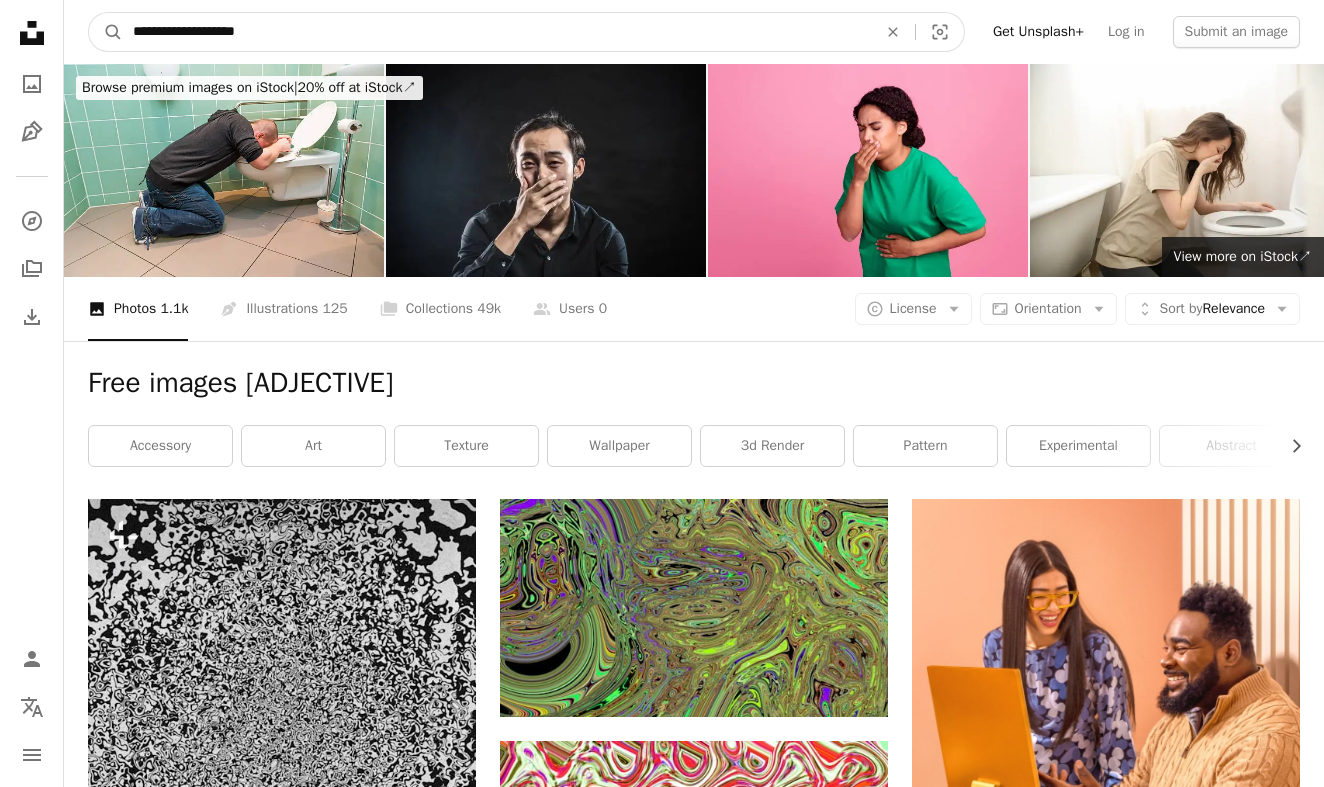 click on "**********" at bounding box center [497, 32] 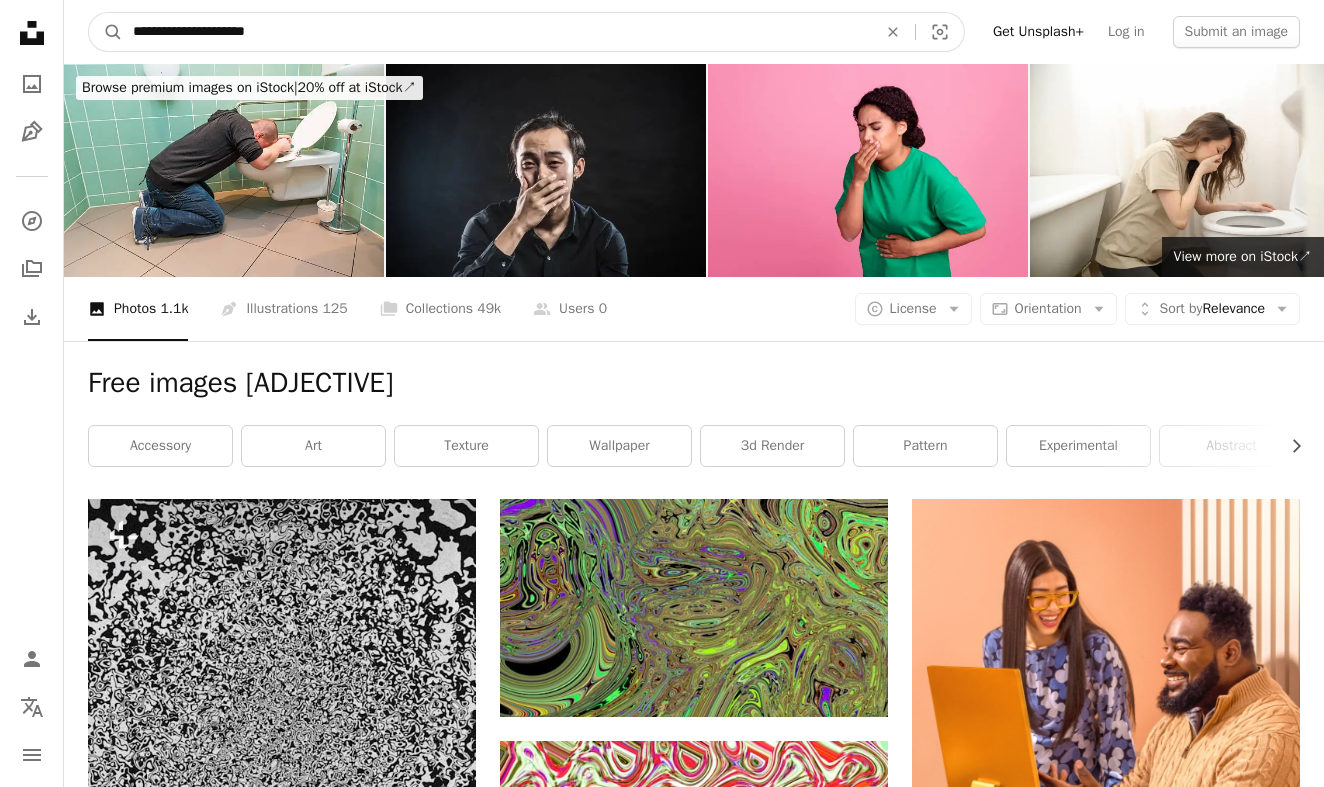 type on "**********" 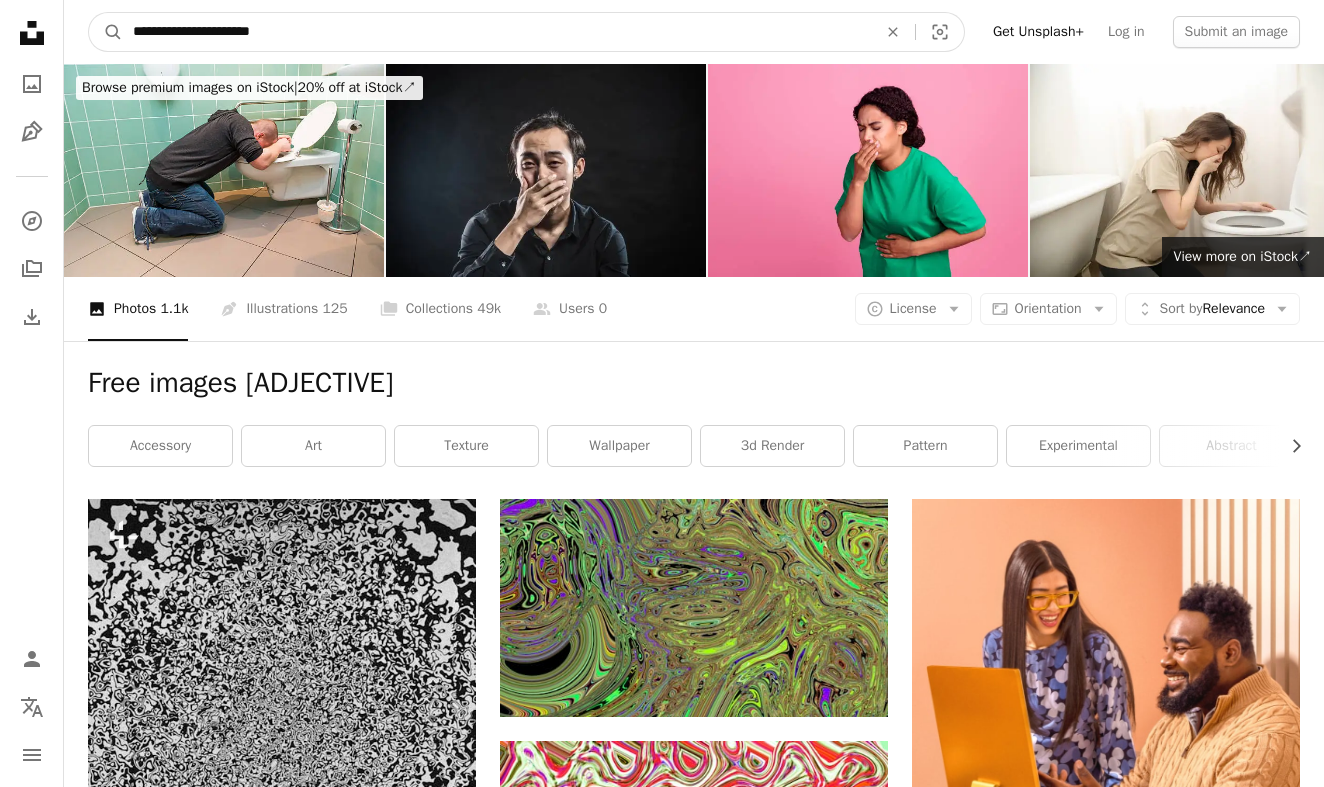 click on "A magnifying glass" at bounding box center (106, 32) 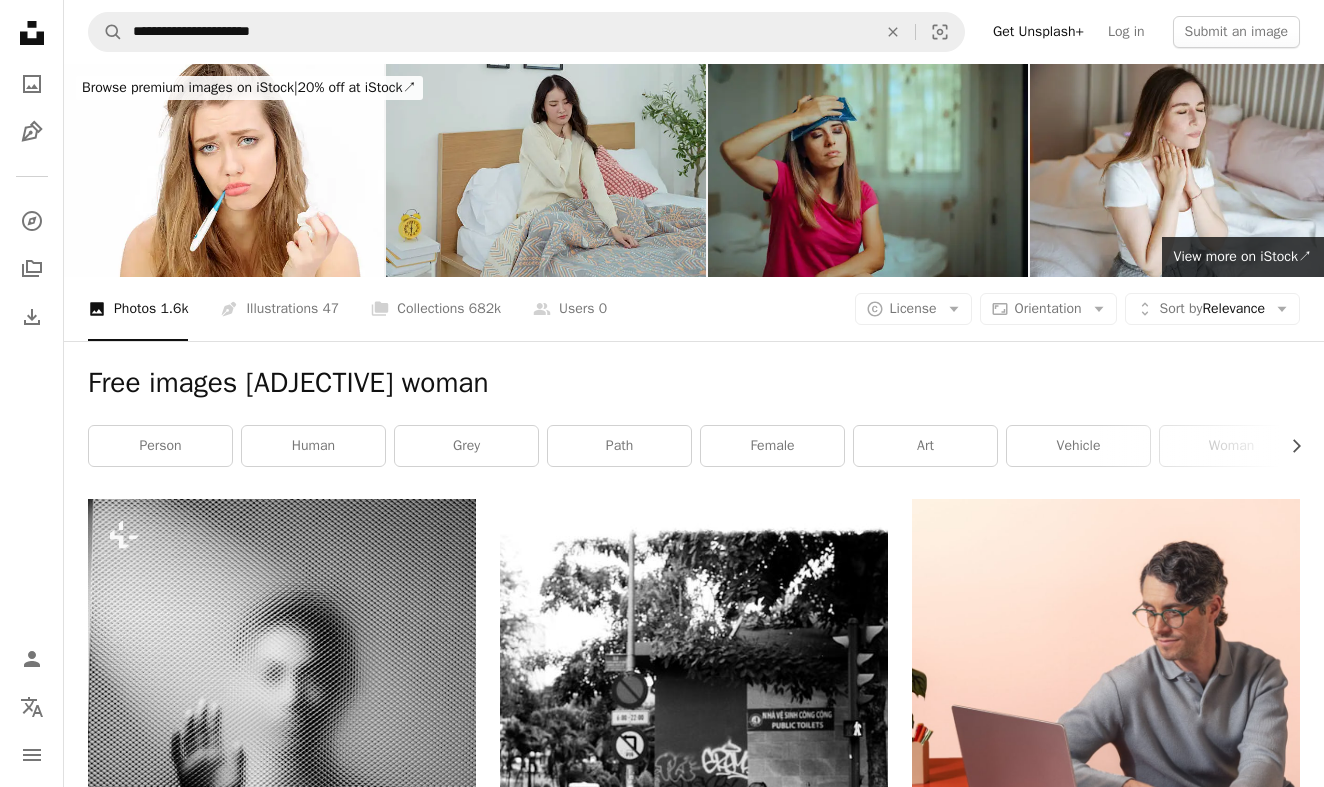 scroll, scrollTop: 0, scrollLeft: 0, axis: both 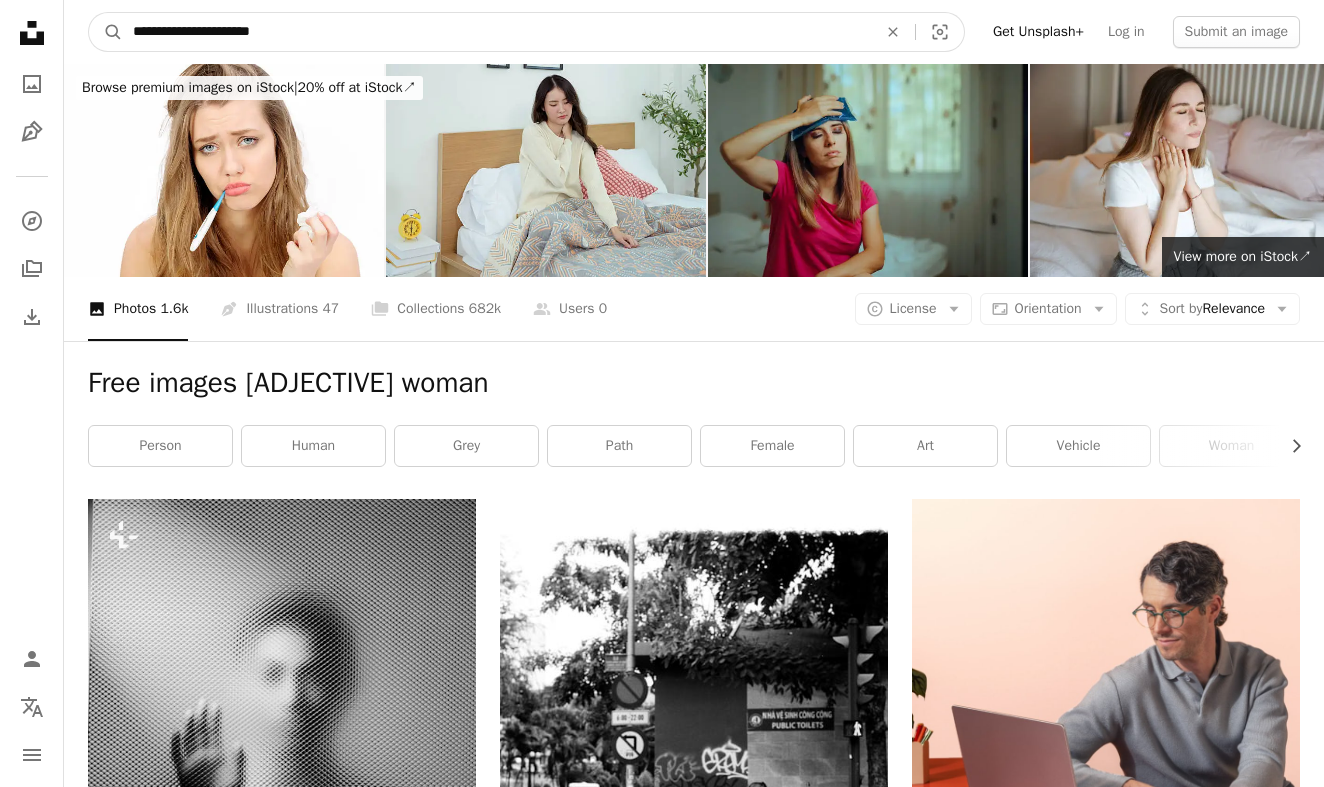 click on "**********" at bounding box center [497, 32] 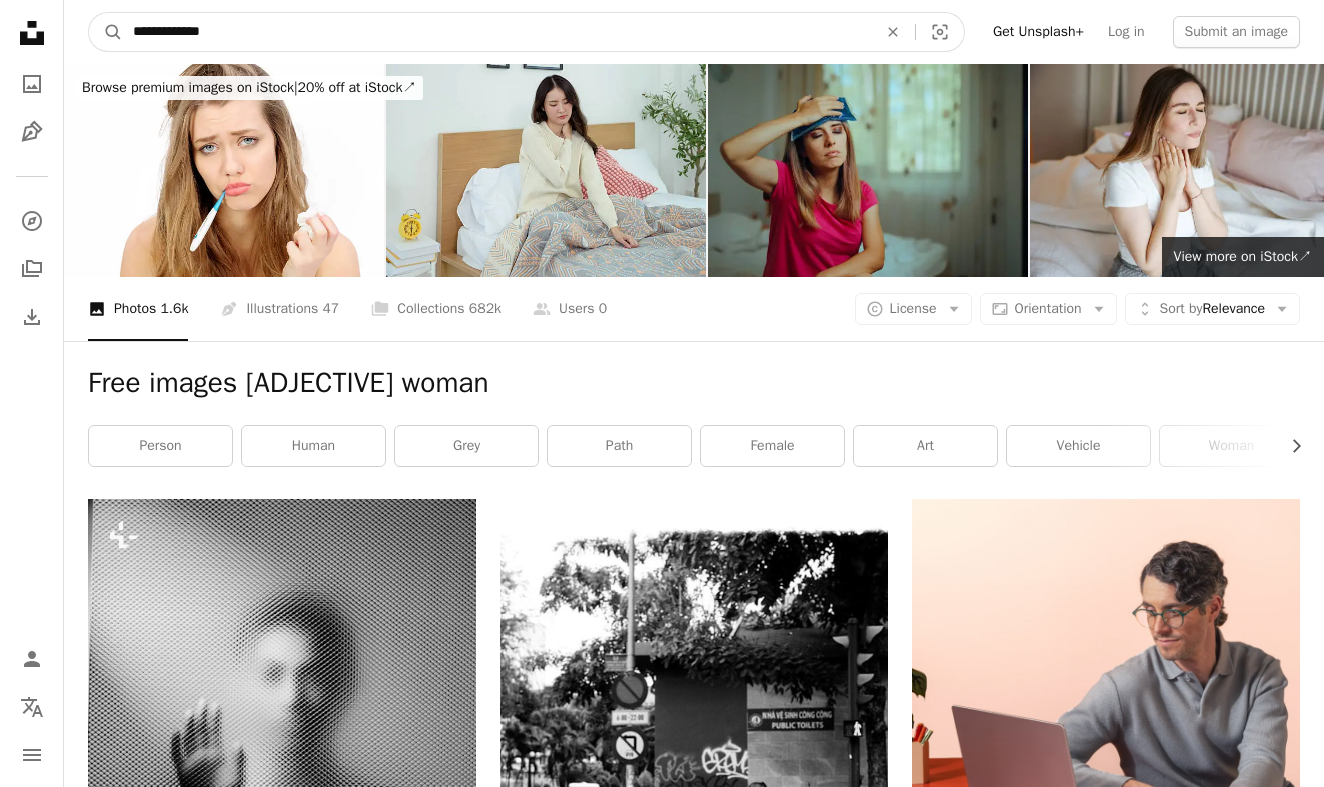 type on "**********" 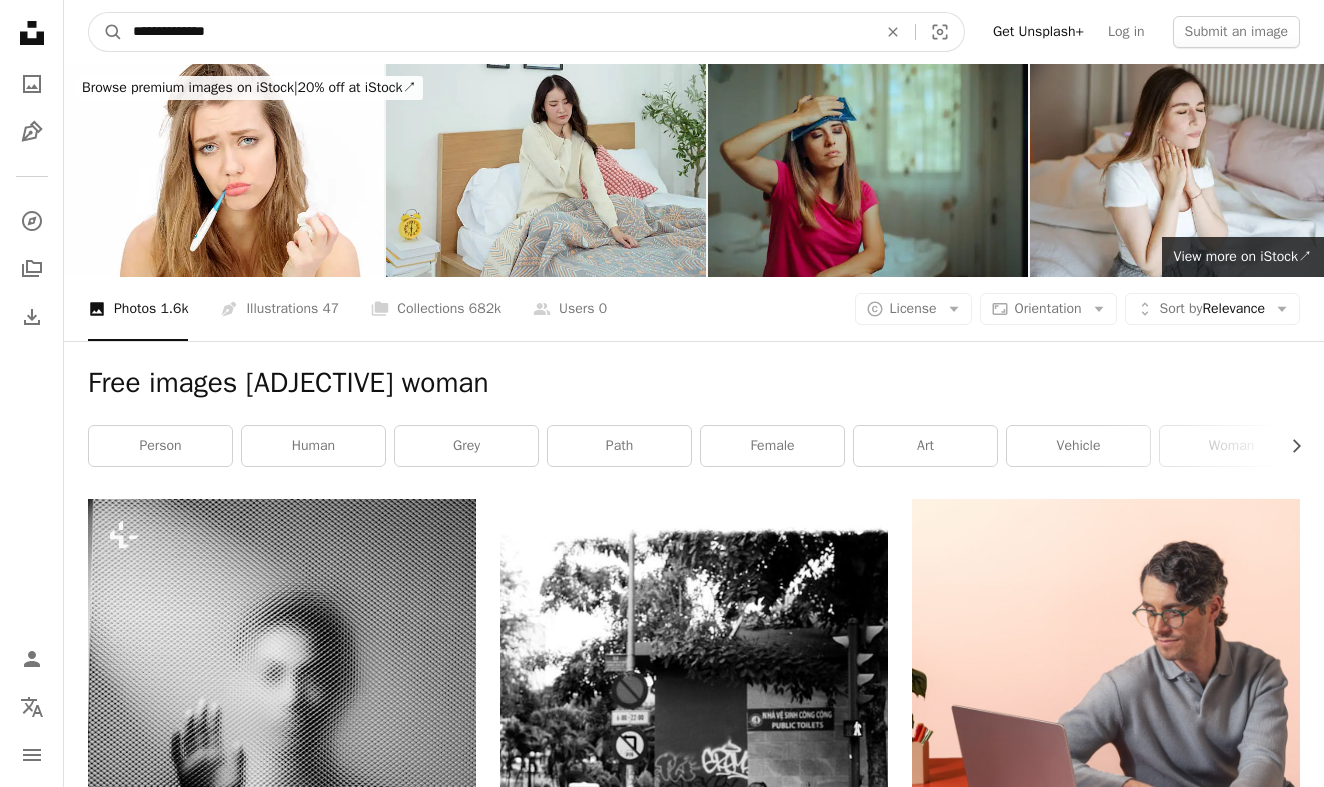 click on "A magnifying glass" at bounding box center (106, 32) 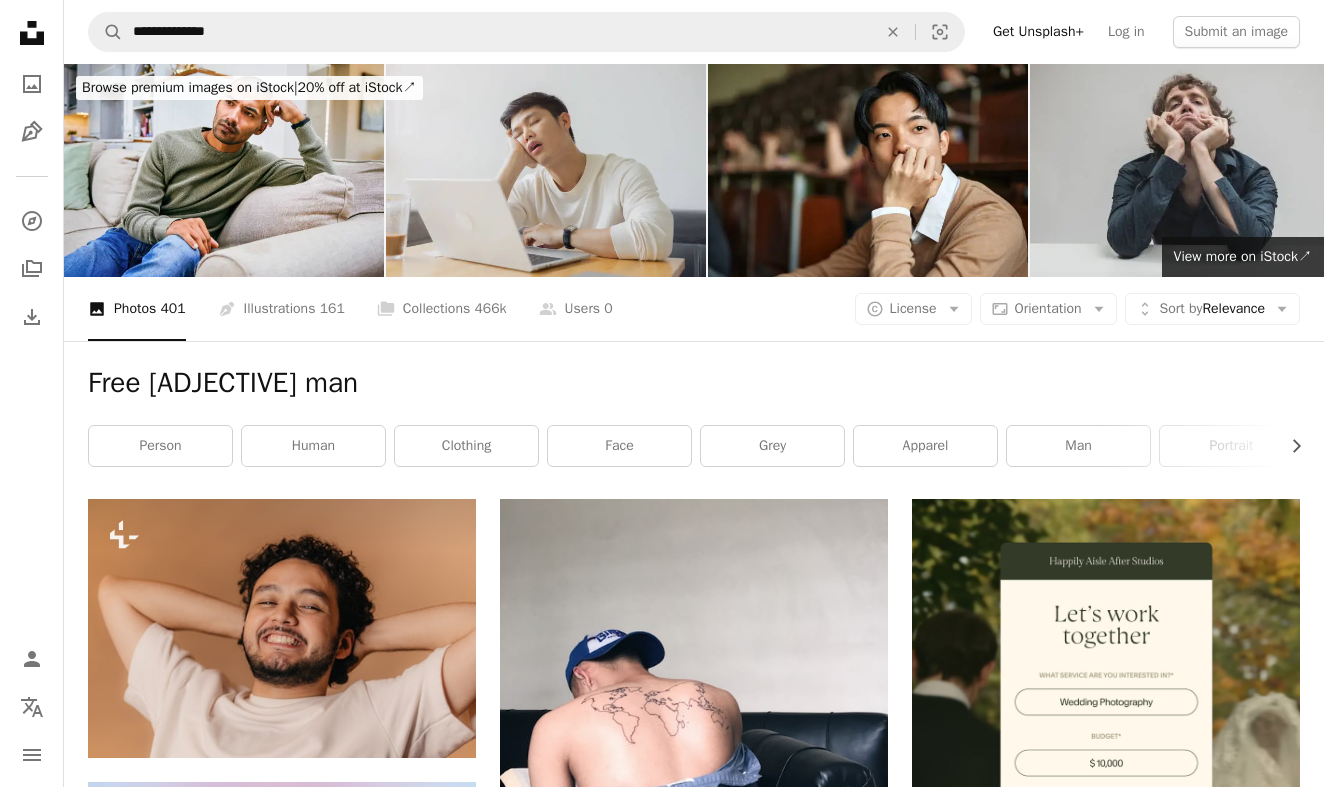 scroll, scrollTop: 0, scrollLeft: 0, axis: both 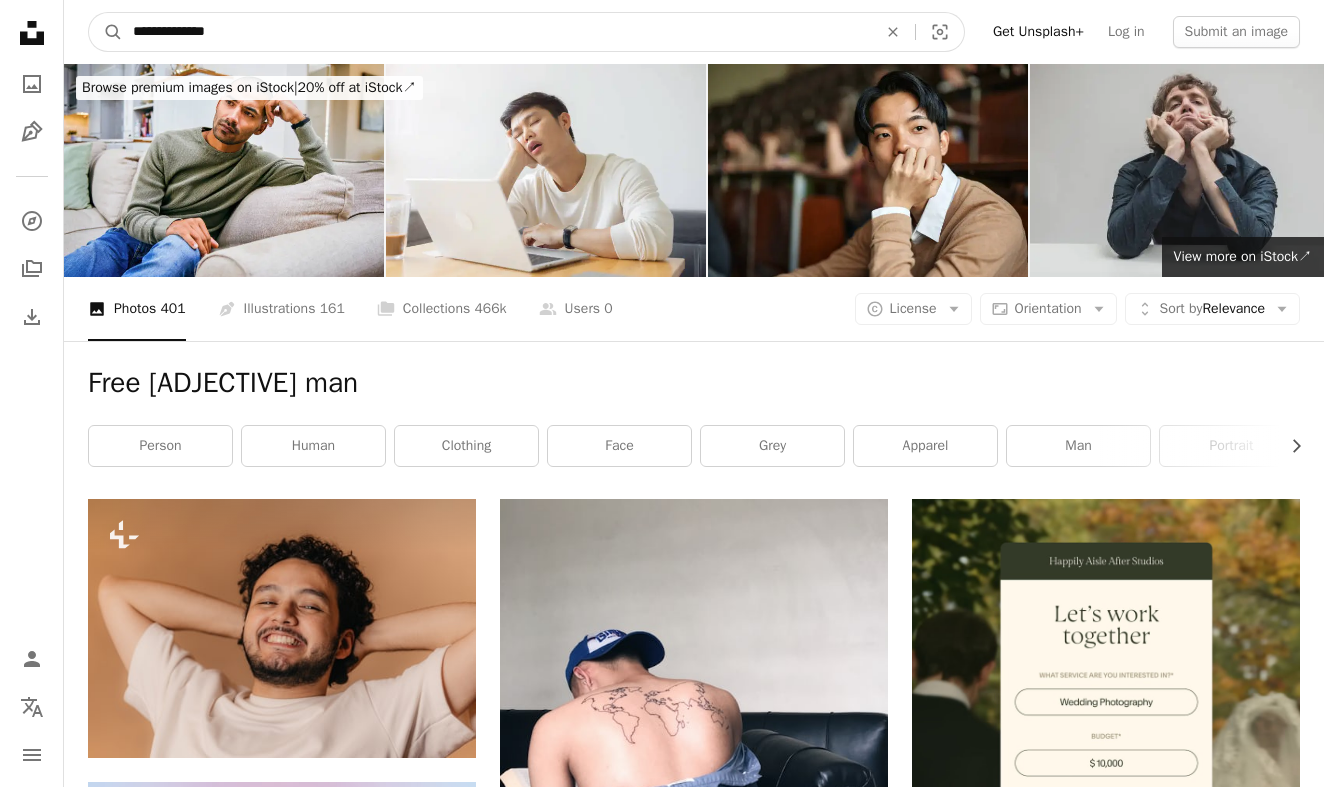 click on "**********" at bounding box center (497, 32) 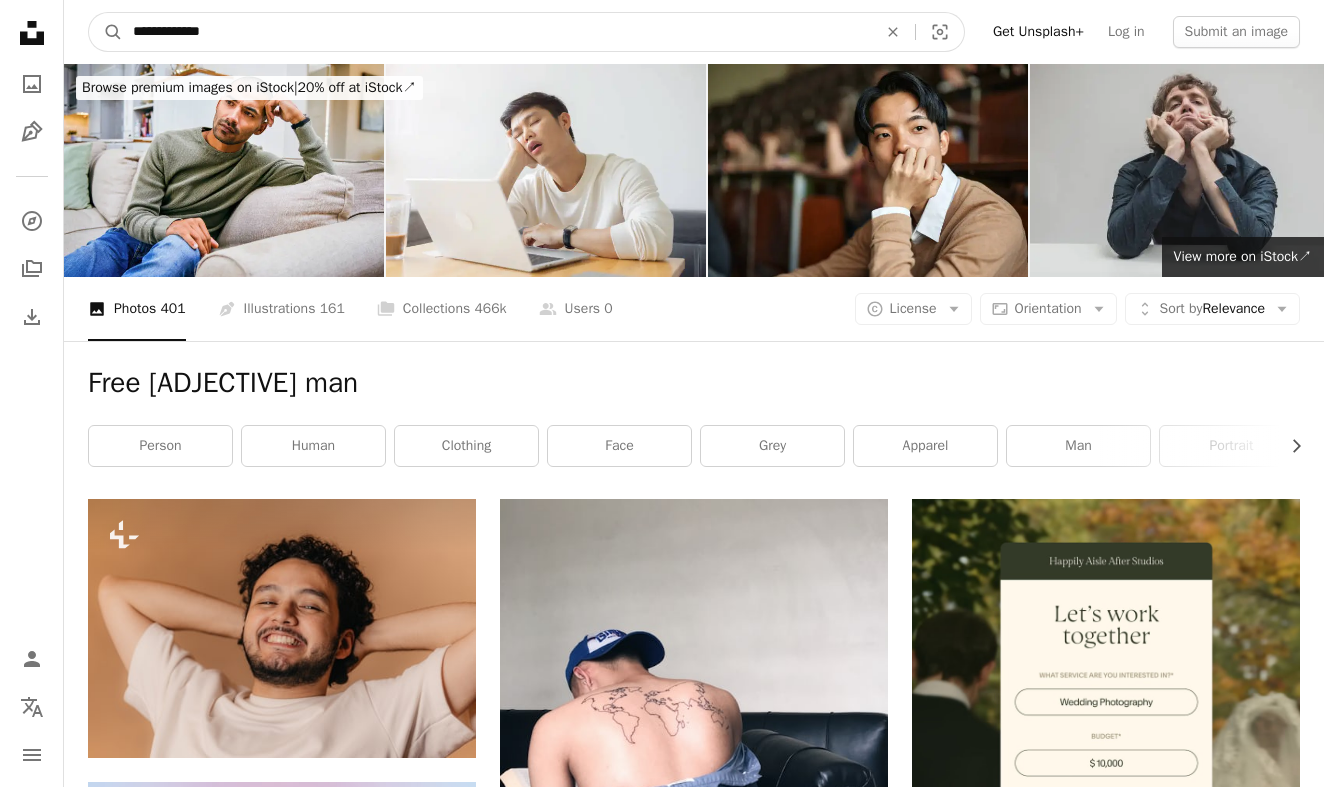 type on "**********" 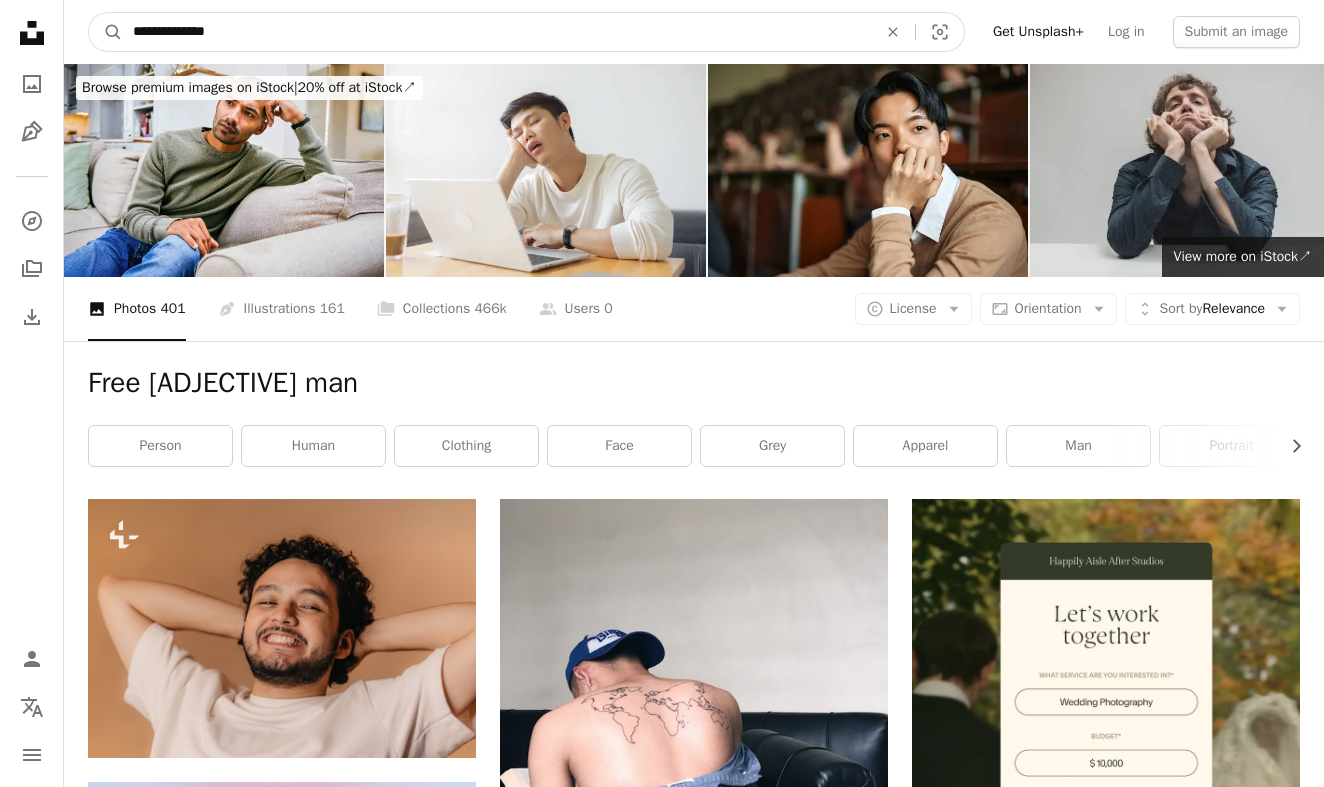 click on "**********" at bounding box center (497, 32) 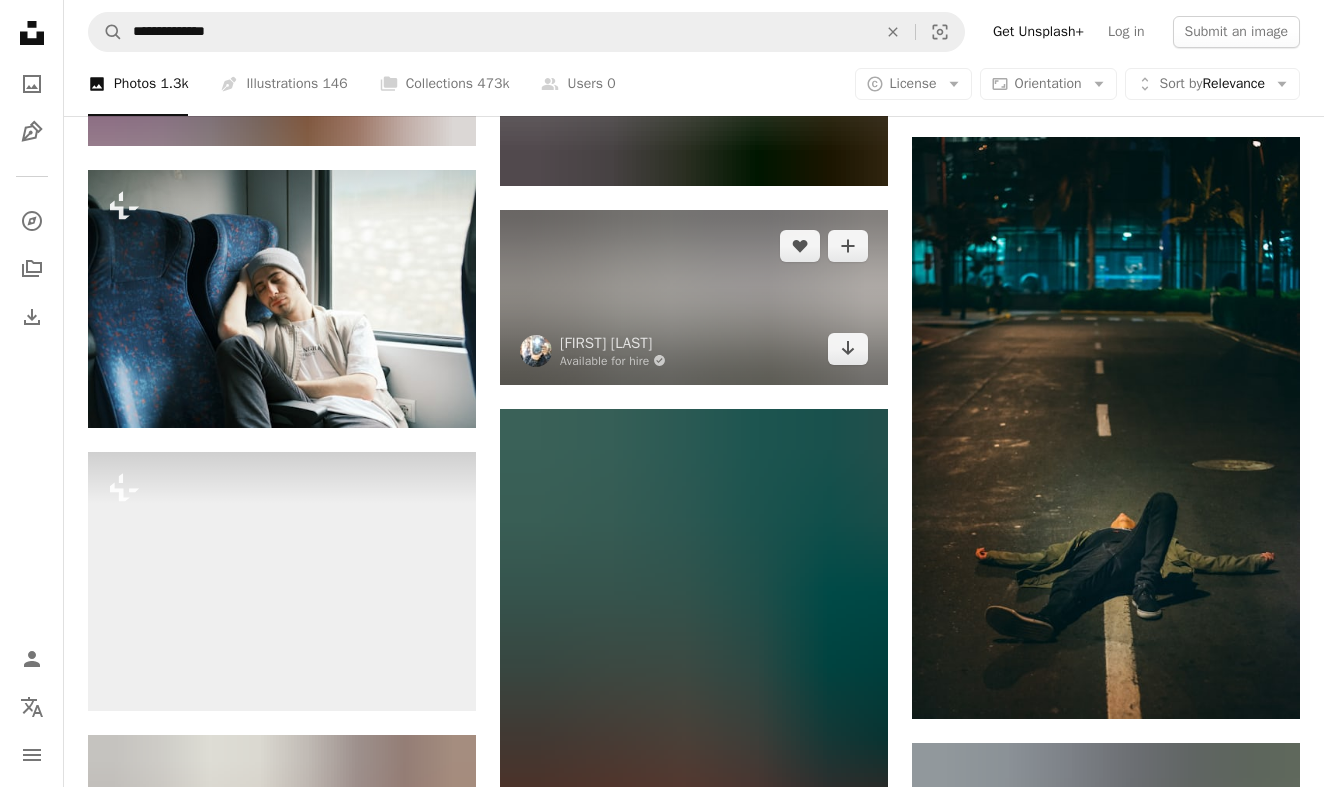 scroll, scrollTop: 901, scrollLeft: 0, axis: vertical 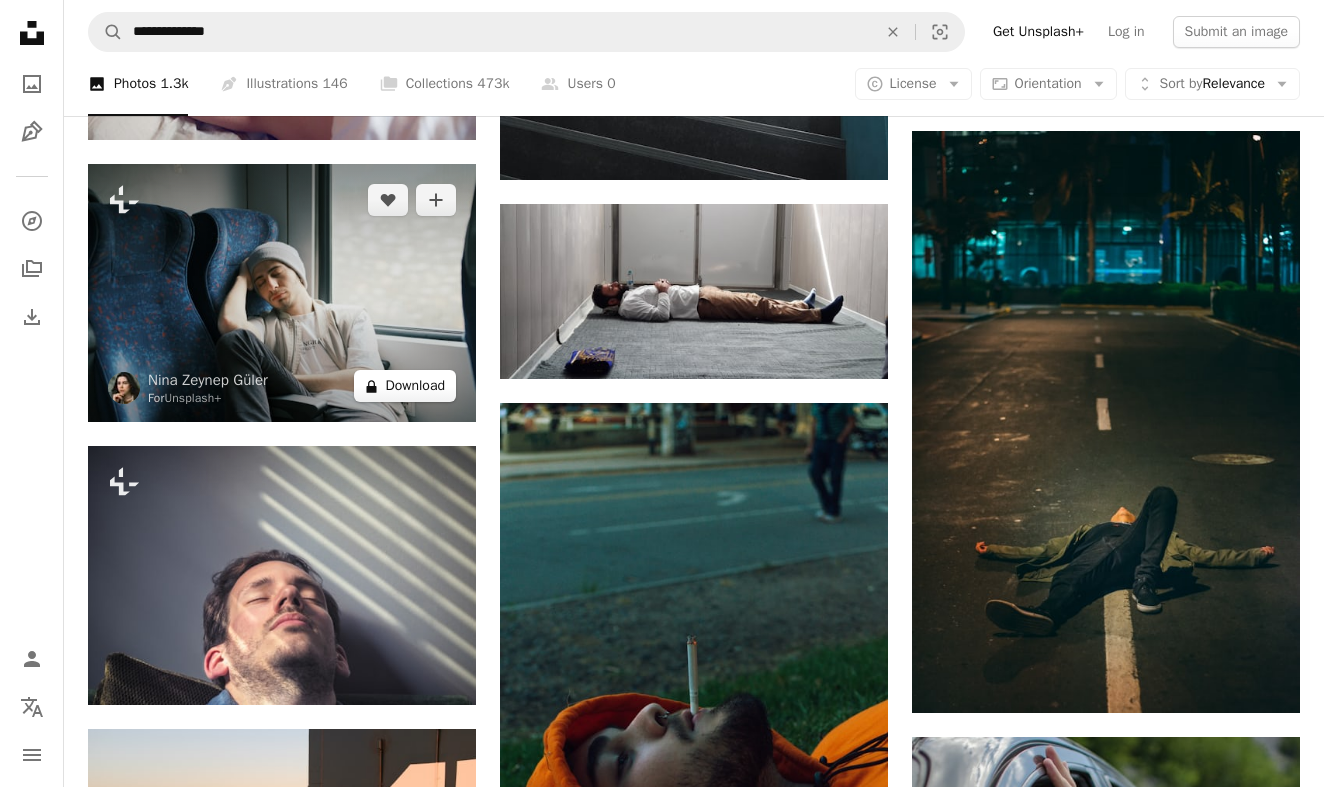 click on "A lock Download" at bounding box center [405, 386] 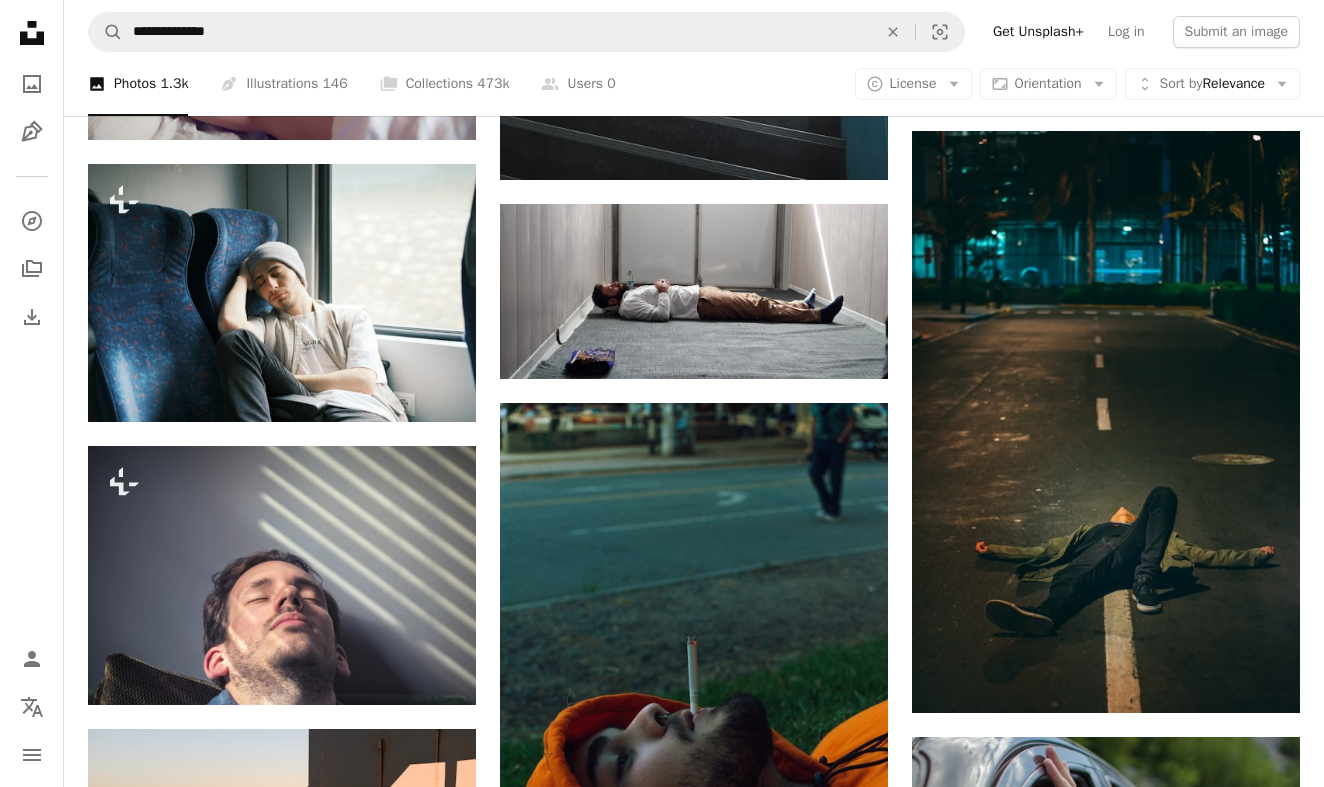click on "An X shape Premium, ready to use images. Get unlimited access. A plus sign Members-only content added monthly A plus sign Unlimited royalty-free downloads A plus sign Illustrations  New A plus sign Enhanced legal protections yearly 65%  off monthly $20   $7 USD per month * Get  Unsplash+ * When paid annually, billed upfront  $84 Taxes where applicable. Renews automatically. Cancel anytime." at bounding box center (662, 4329) 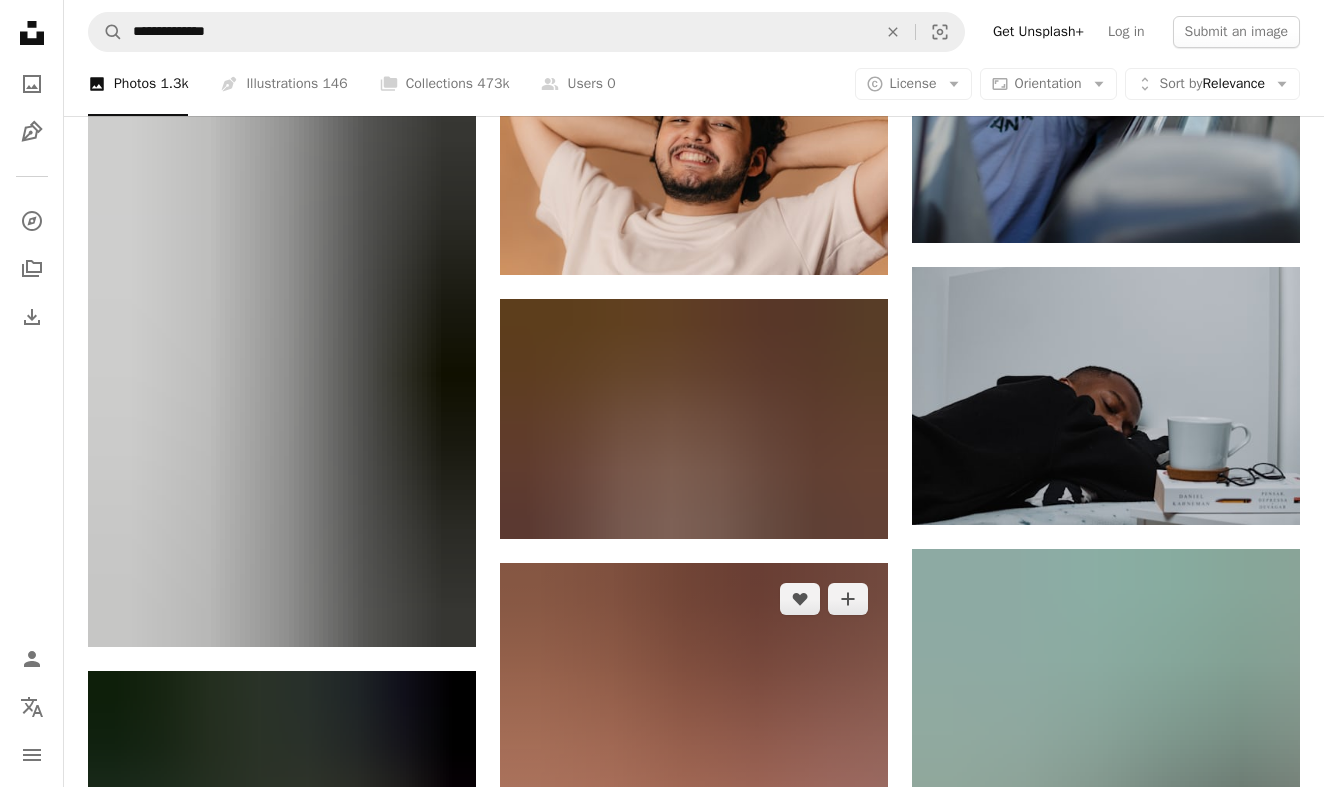 scroll, scrollTop: 1888, scrollLeft: 0, axis: vertical 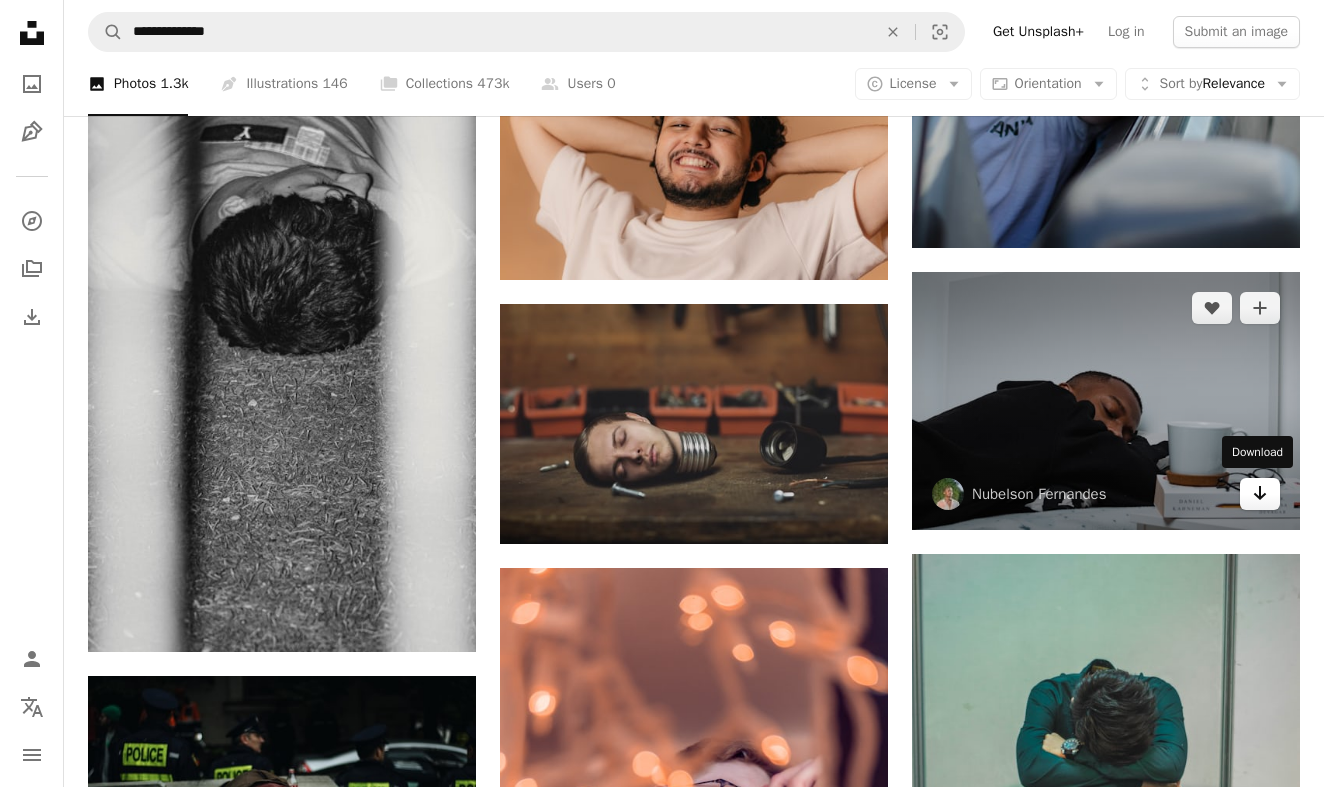 click 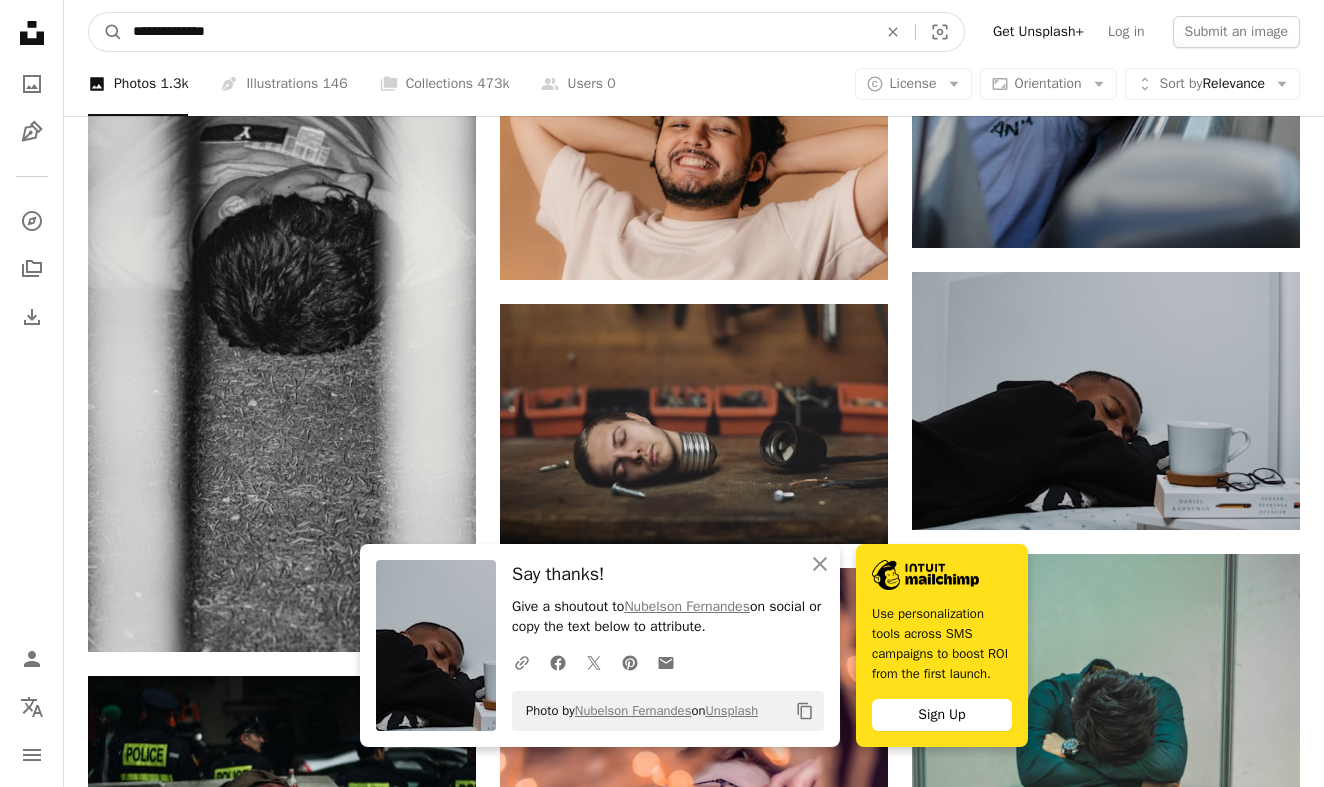 click on "**********" at bounding box center [497, 32] 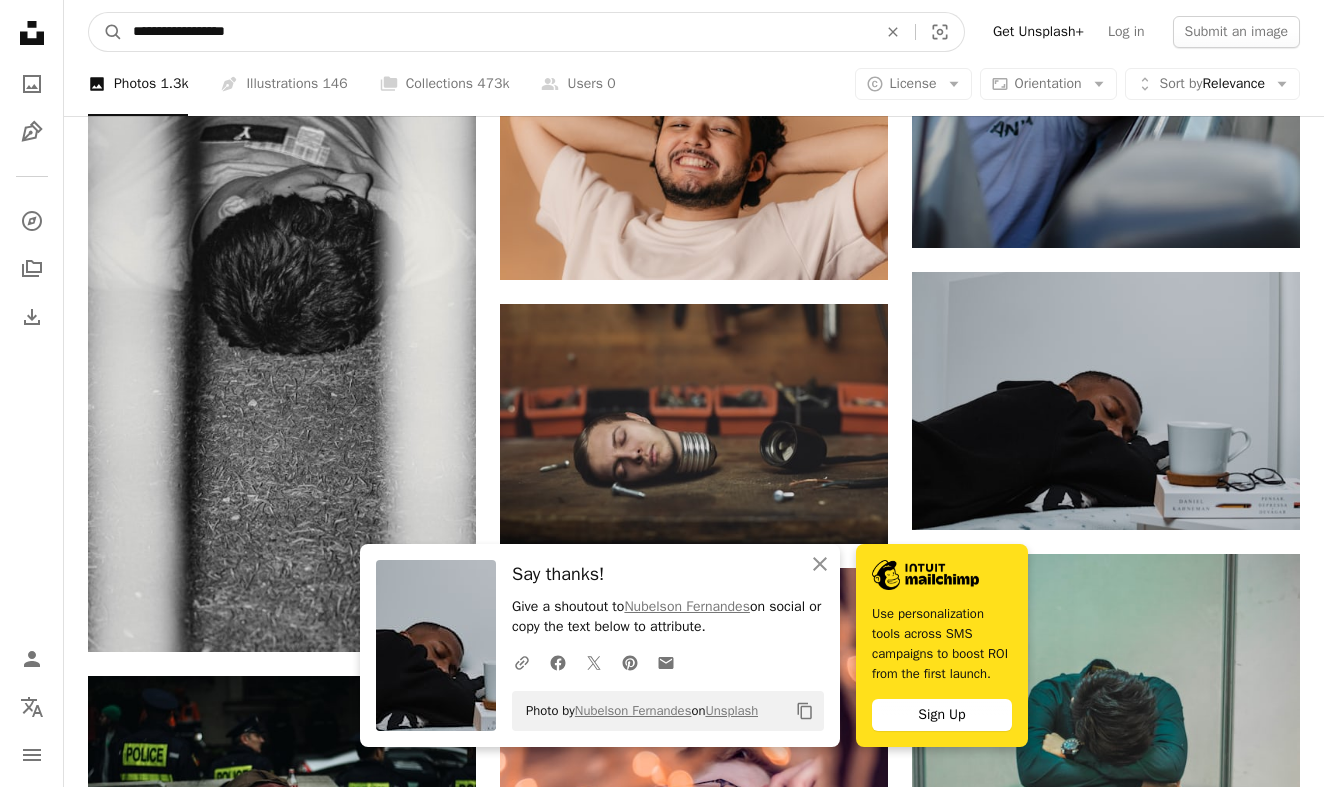 type on "**********" 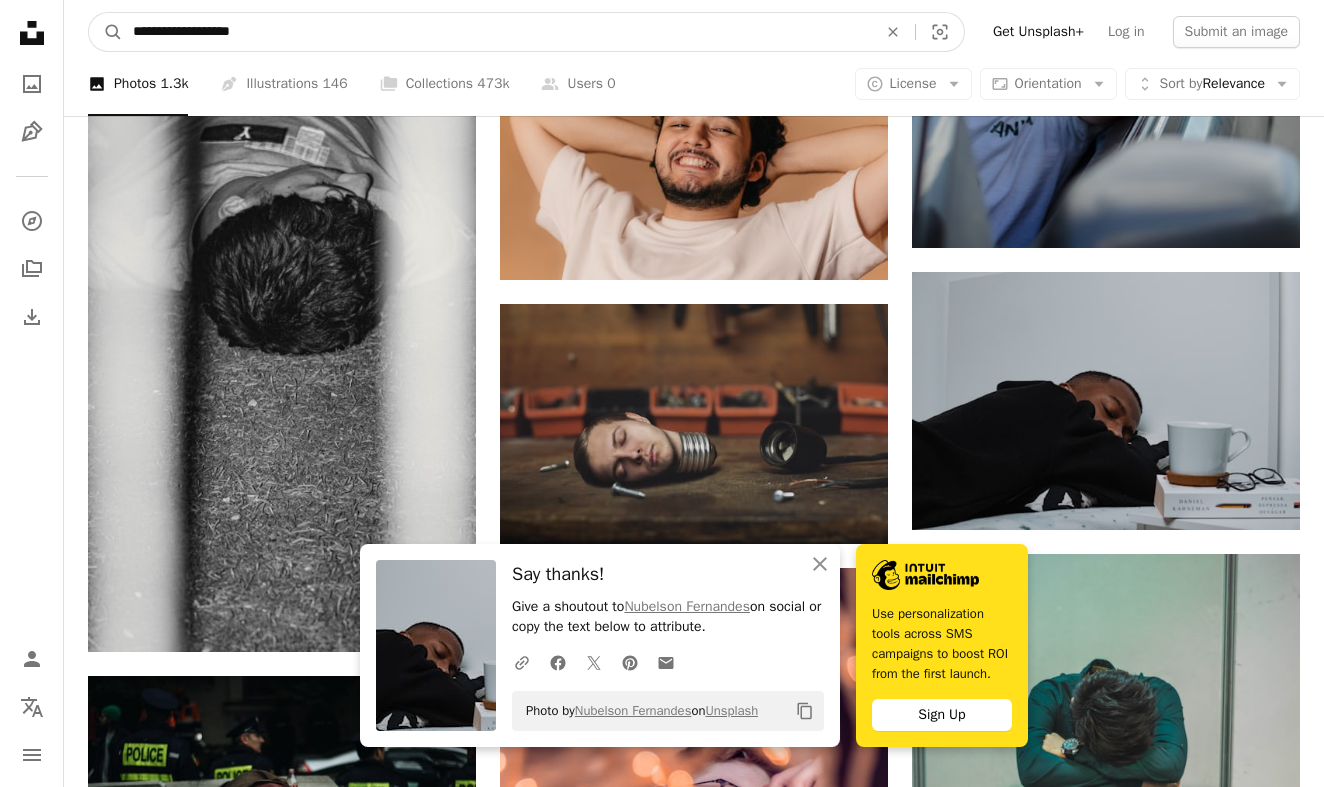 click on "**********" at bounding box center [497, 32] 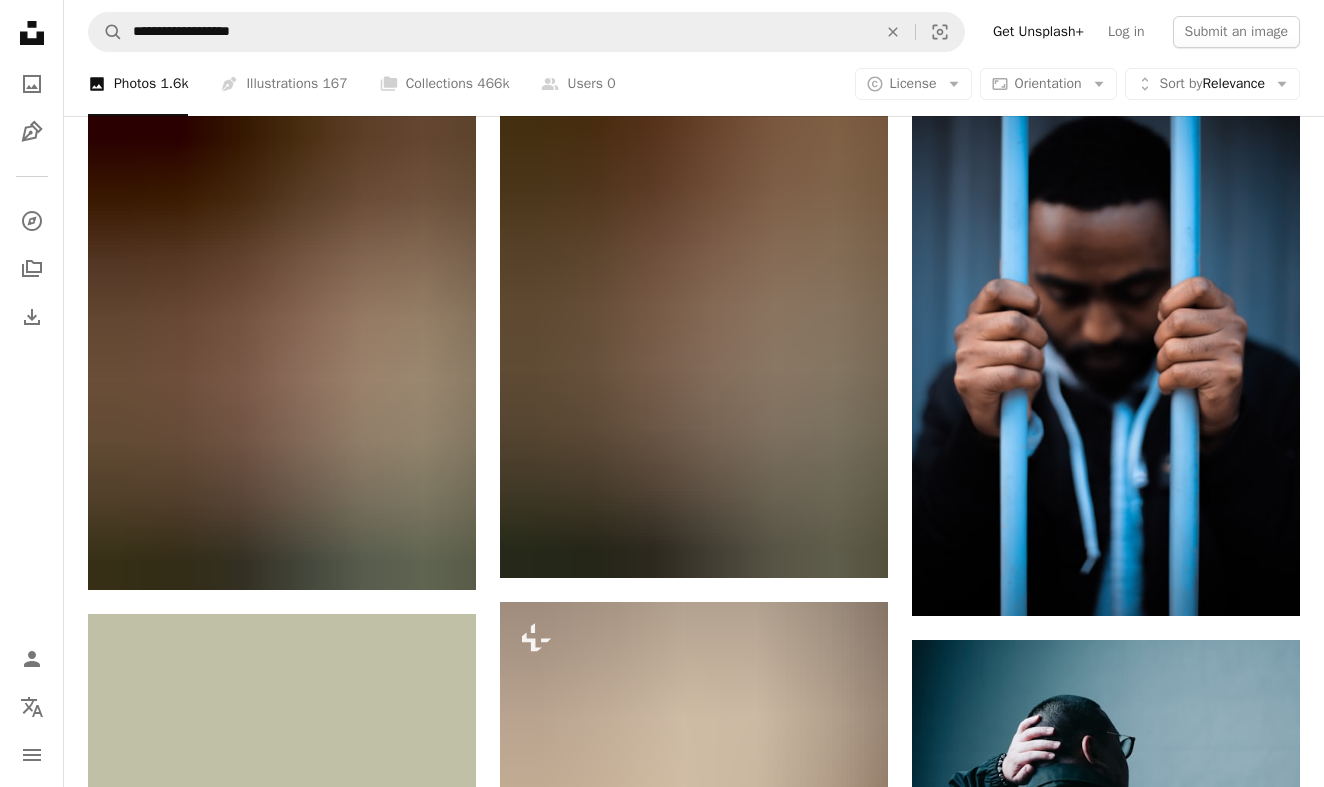 scroll, scrollTop: 1242, scrollLeft: 0, axis: vertical 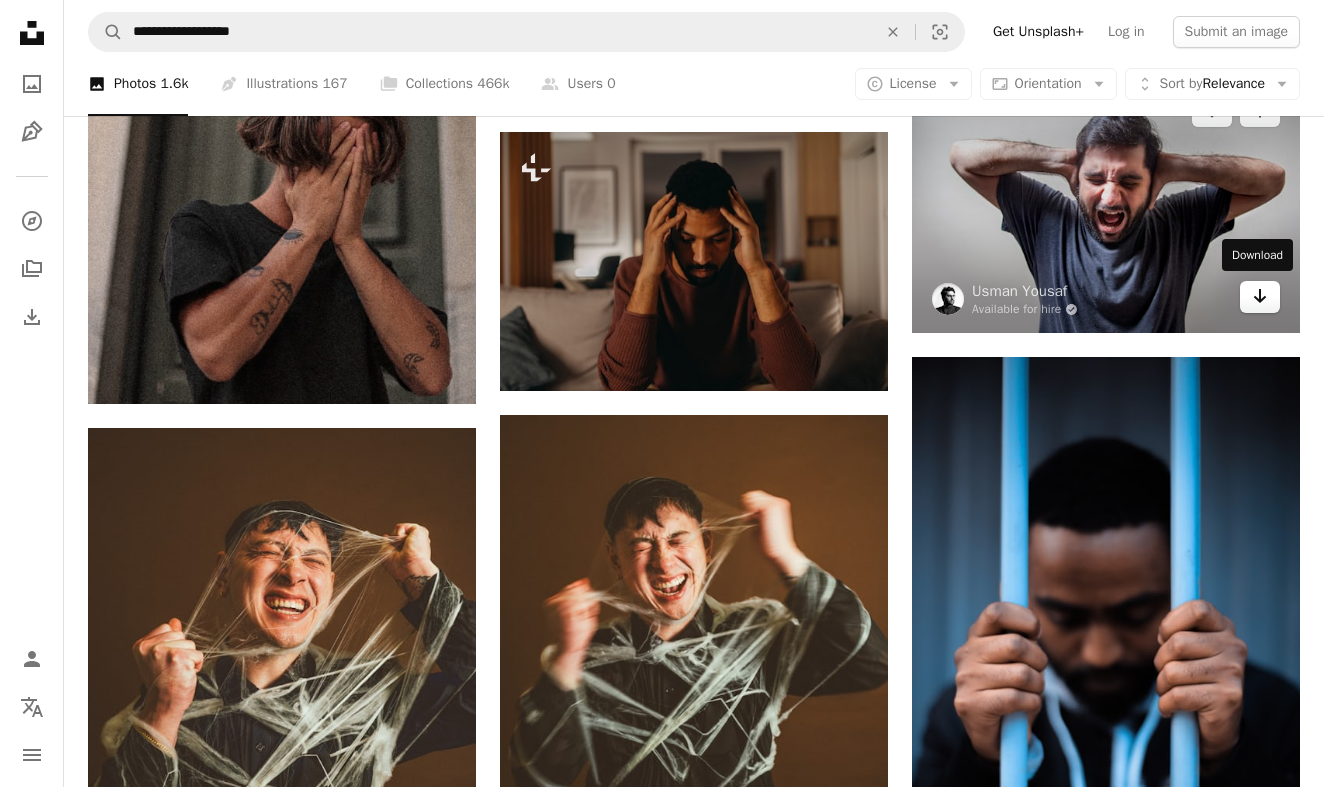 click on "Arrow pointing down" 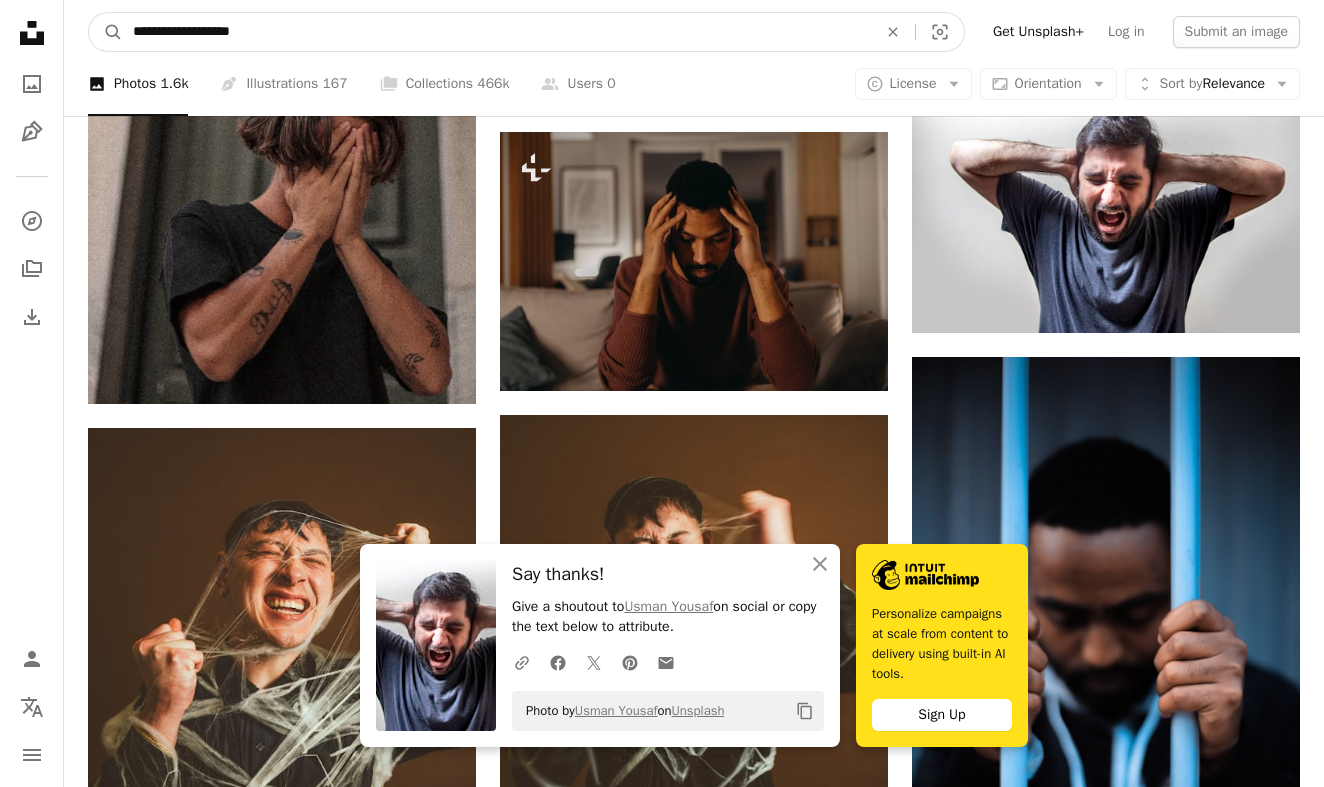 click on "**********" at bounding box center [497, 32] 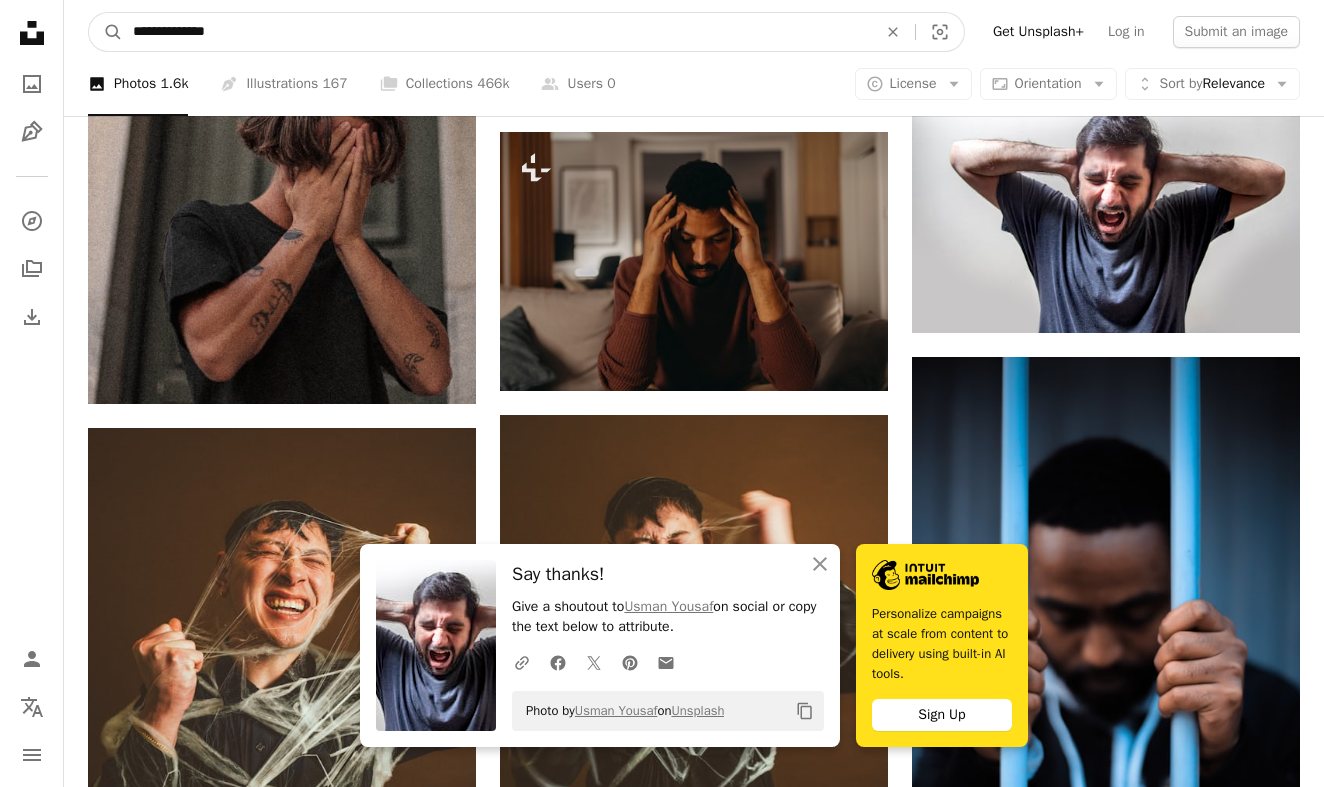 click on "**********" at bounding box center (497, 32) 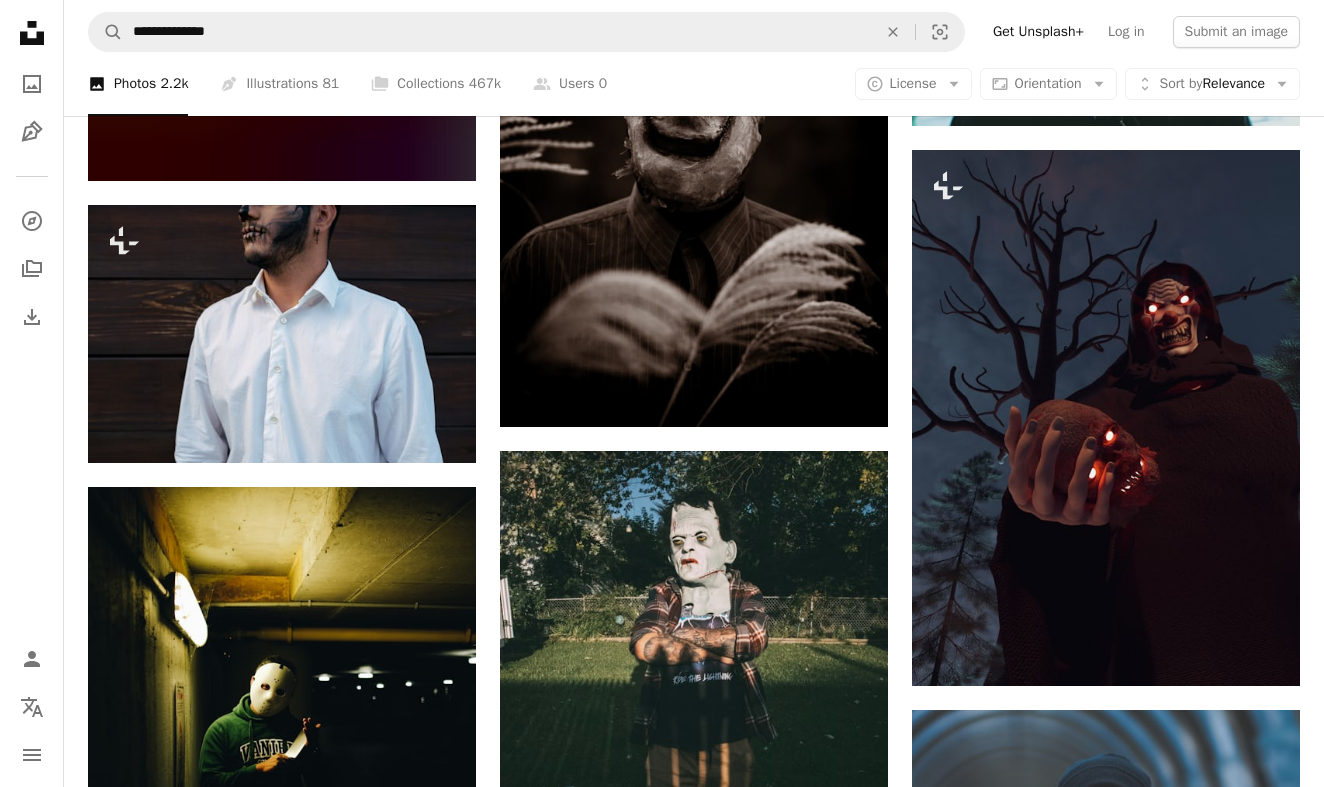 scroll, scrollTop: 778, scrollLeft: 0, axis: vertical 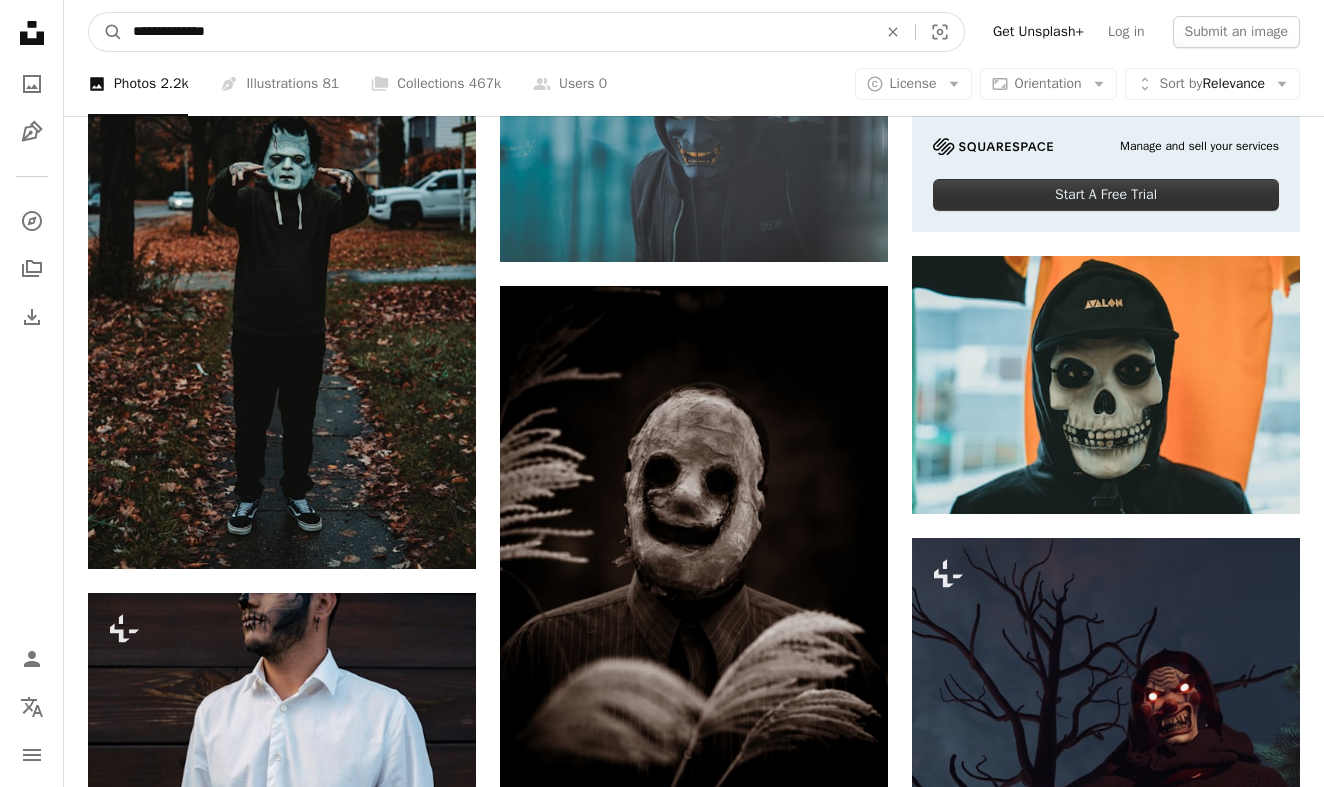 click on "**********" at bounding box center (497, 32) 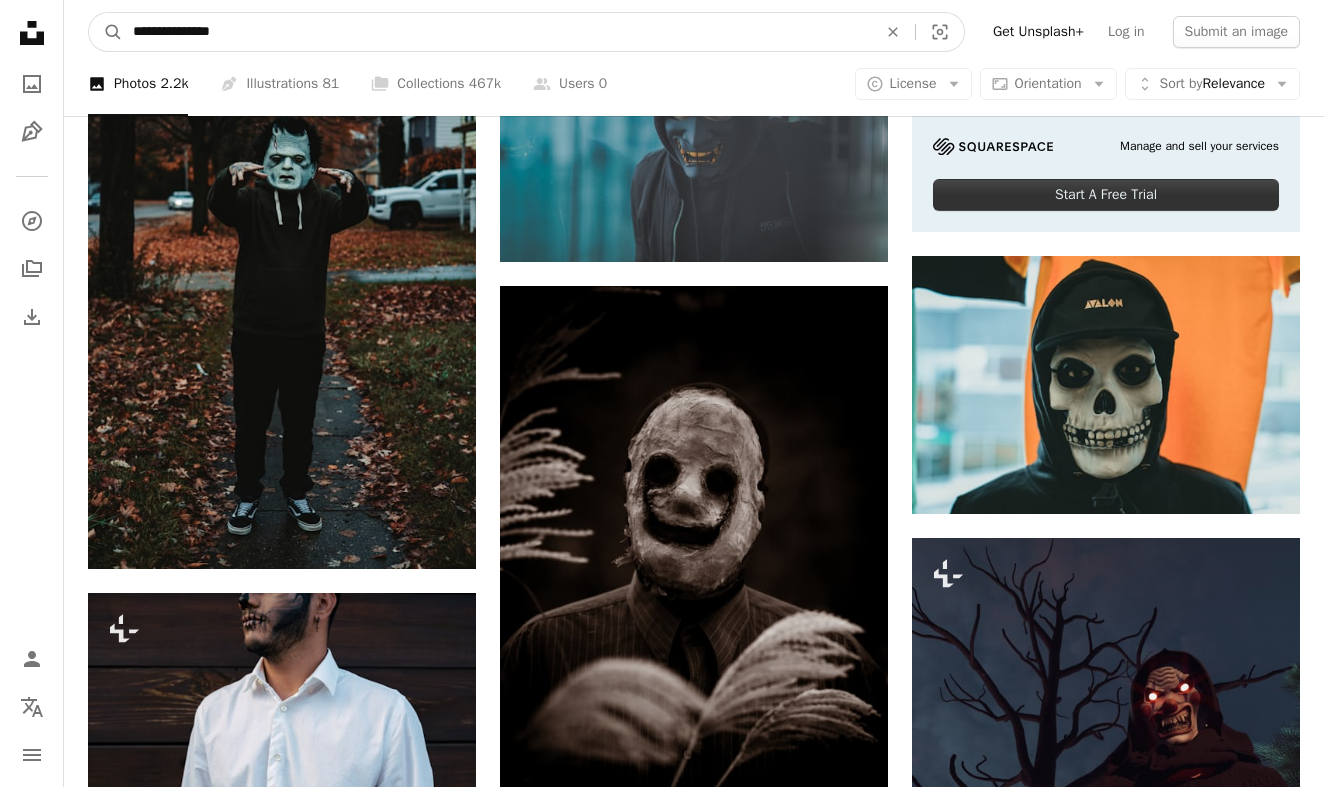 click on "**********" at bounding box center (497, 32) 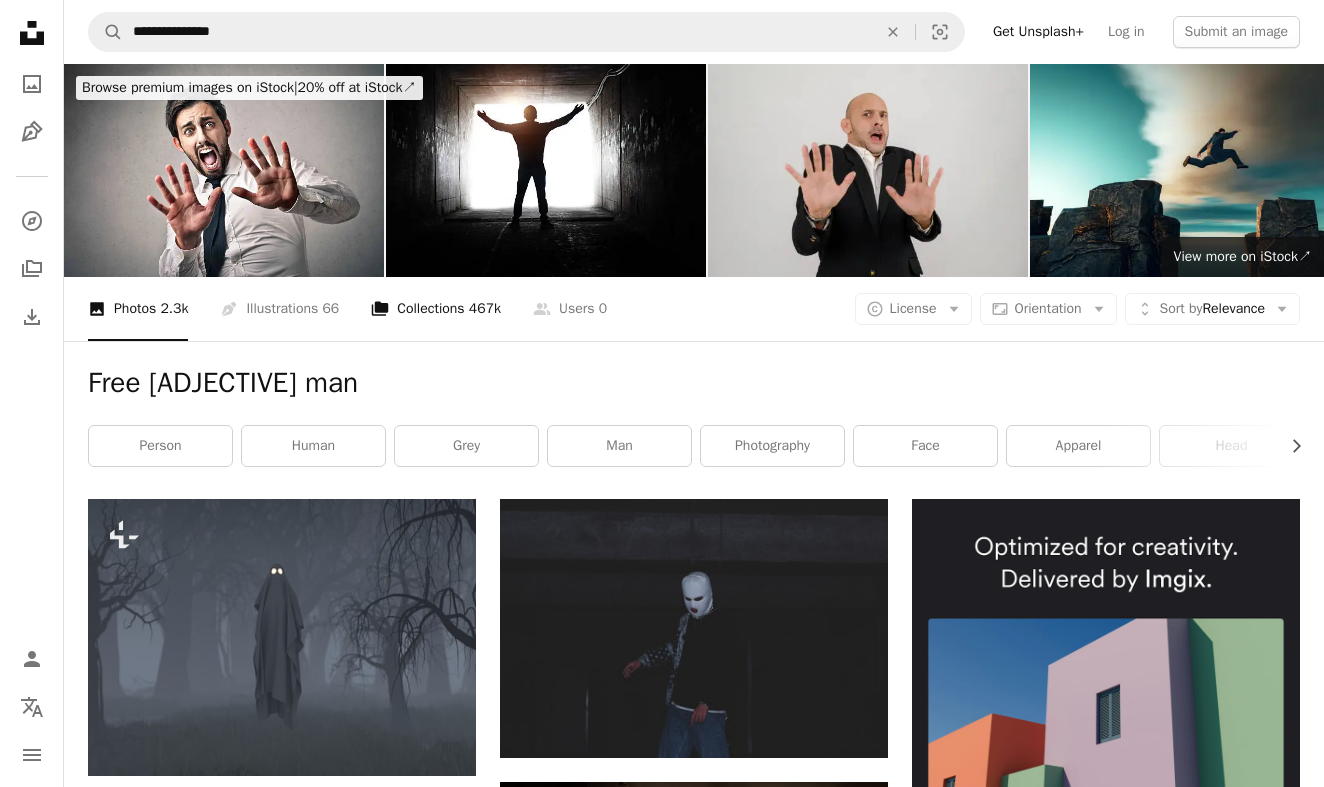 scroll, scrollTop: 0, scrollLeft: 0, axis: both 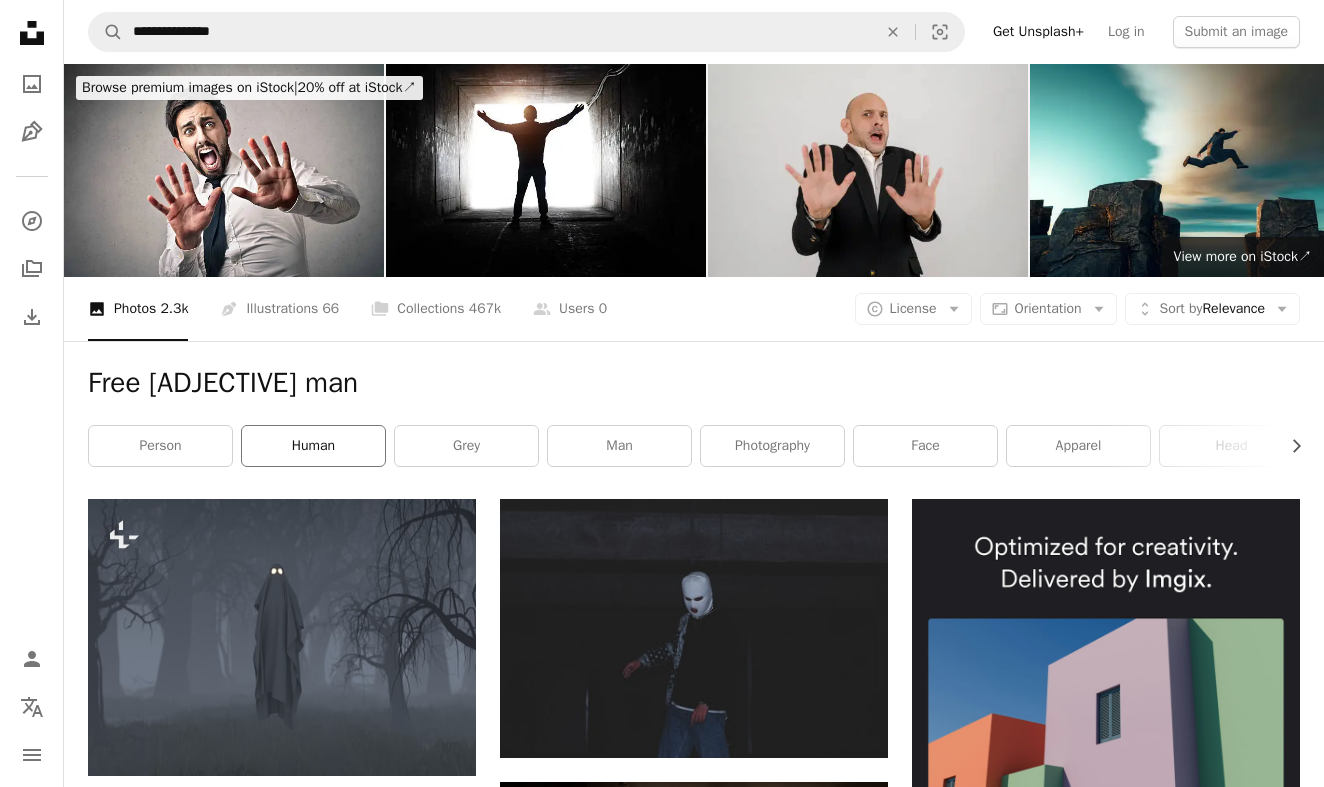 click on "human" at bounding box center (313, 446) 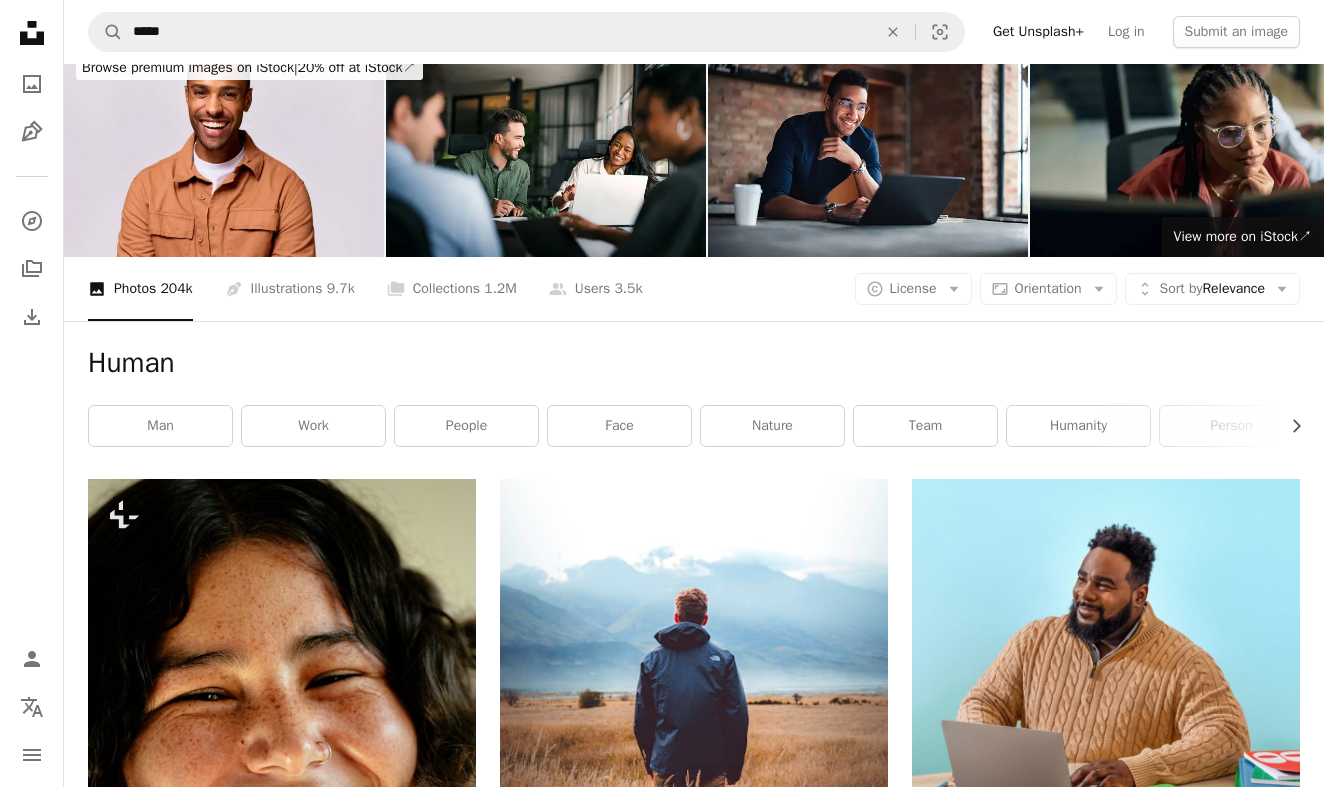 scroll, scrollTop: 17, scrollLeft: 0, axis: vertical 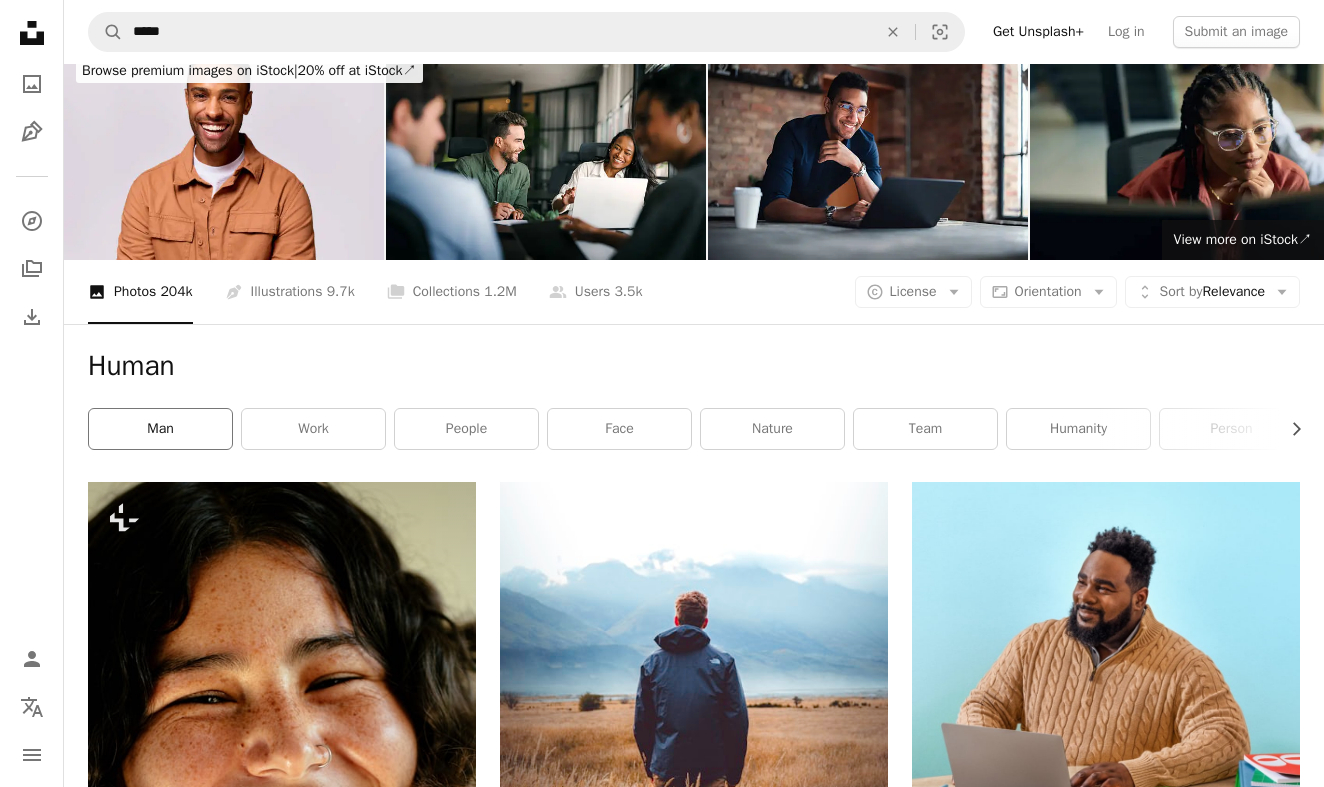 click on "man" at bounding box center [160, 429] 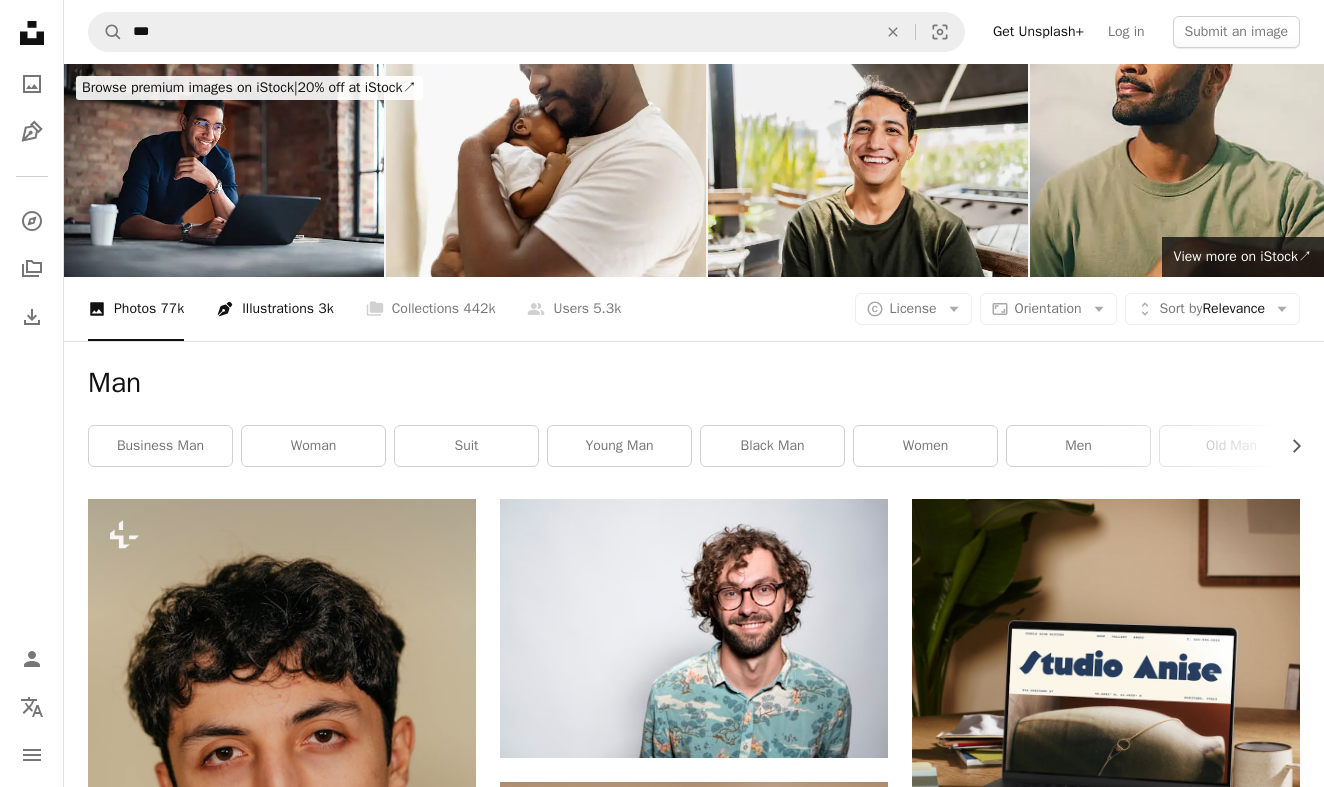 scroll, scrollTop: 0, scrollLeft: 0, axis: both 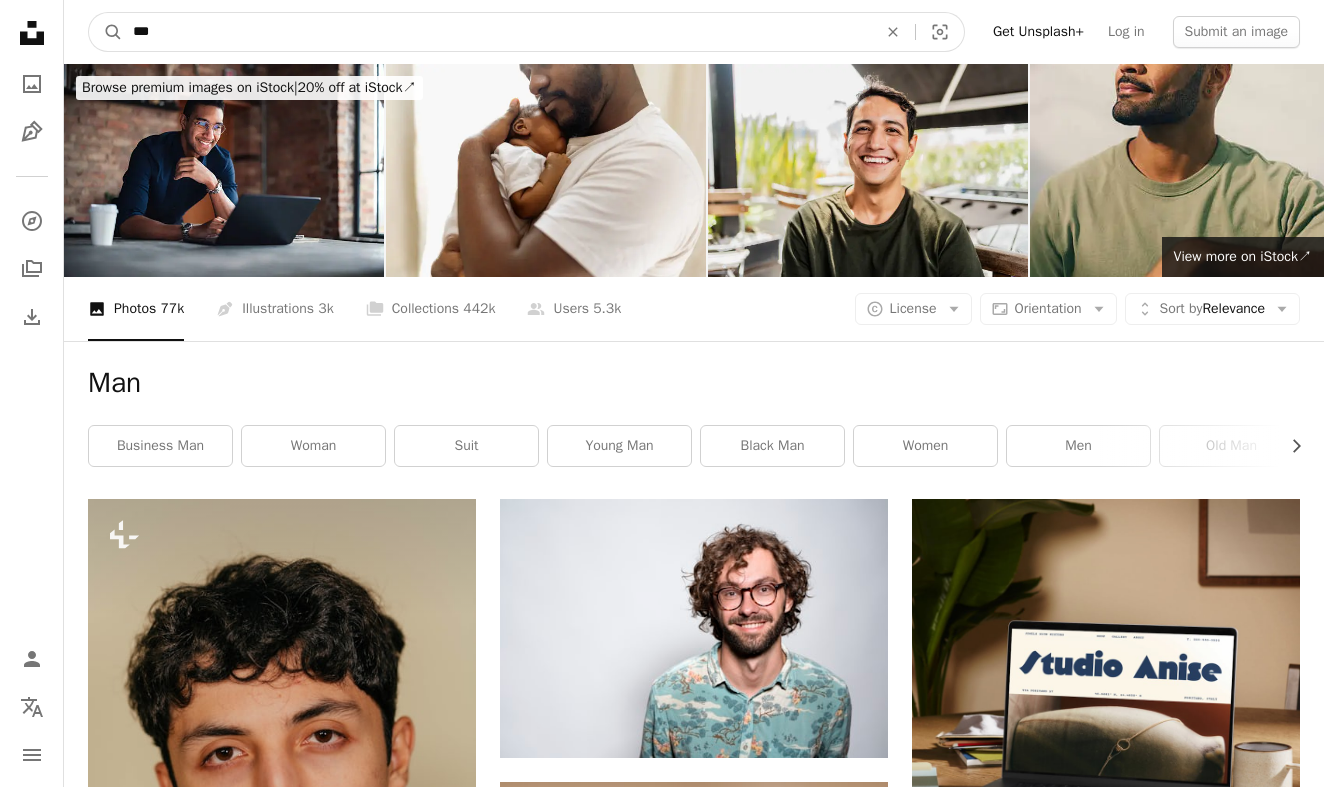 click on "***" at bounding box center [497, 32] 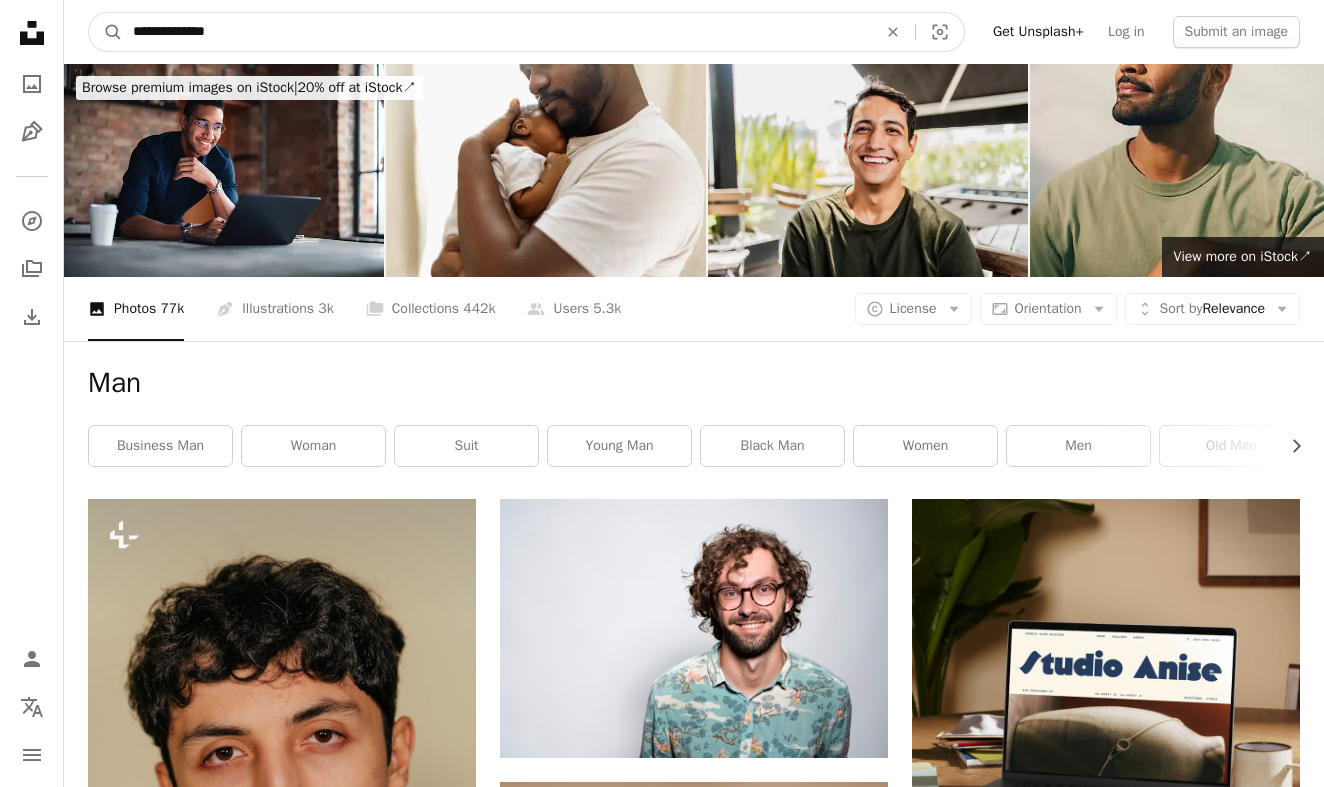 type on "**********" 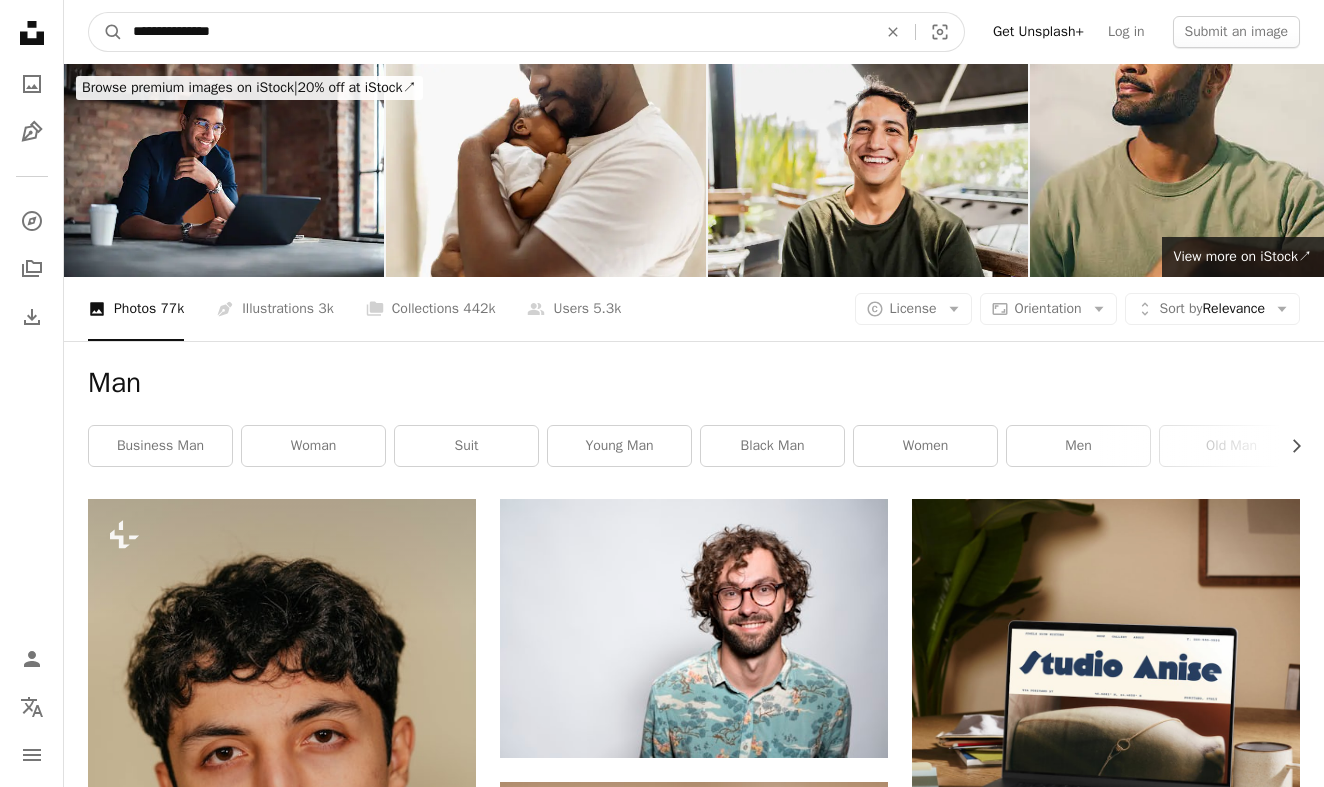 click on "A magnifying glass" at bounding box center [106, 32] 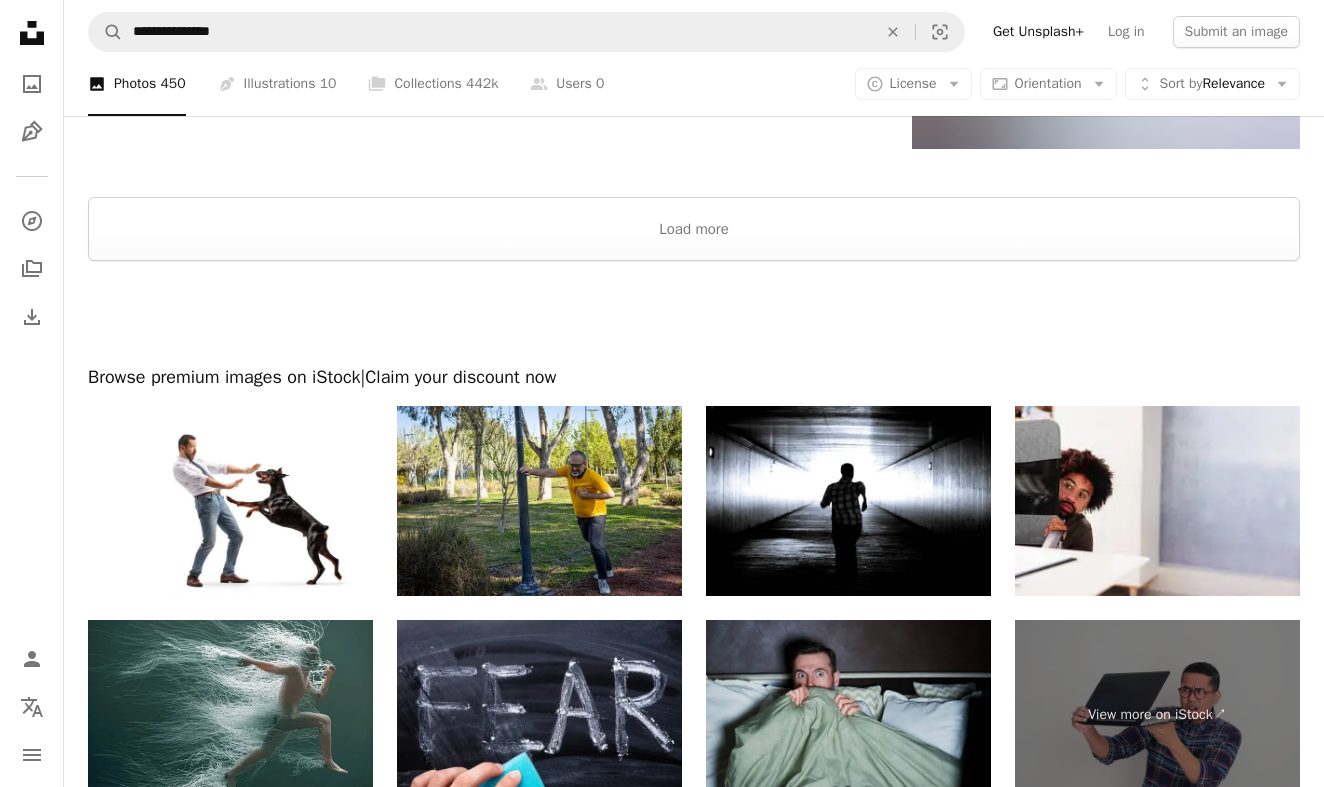 scroll, scrollTop: 3471, scrollLeft: 0, axis: vertical 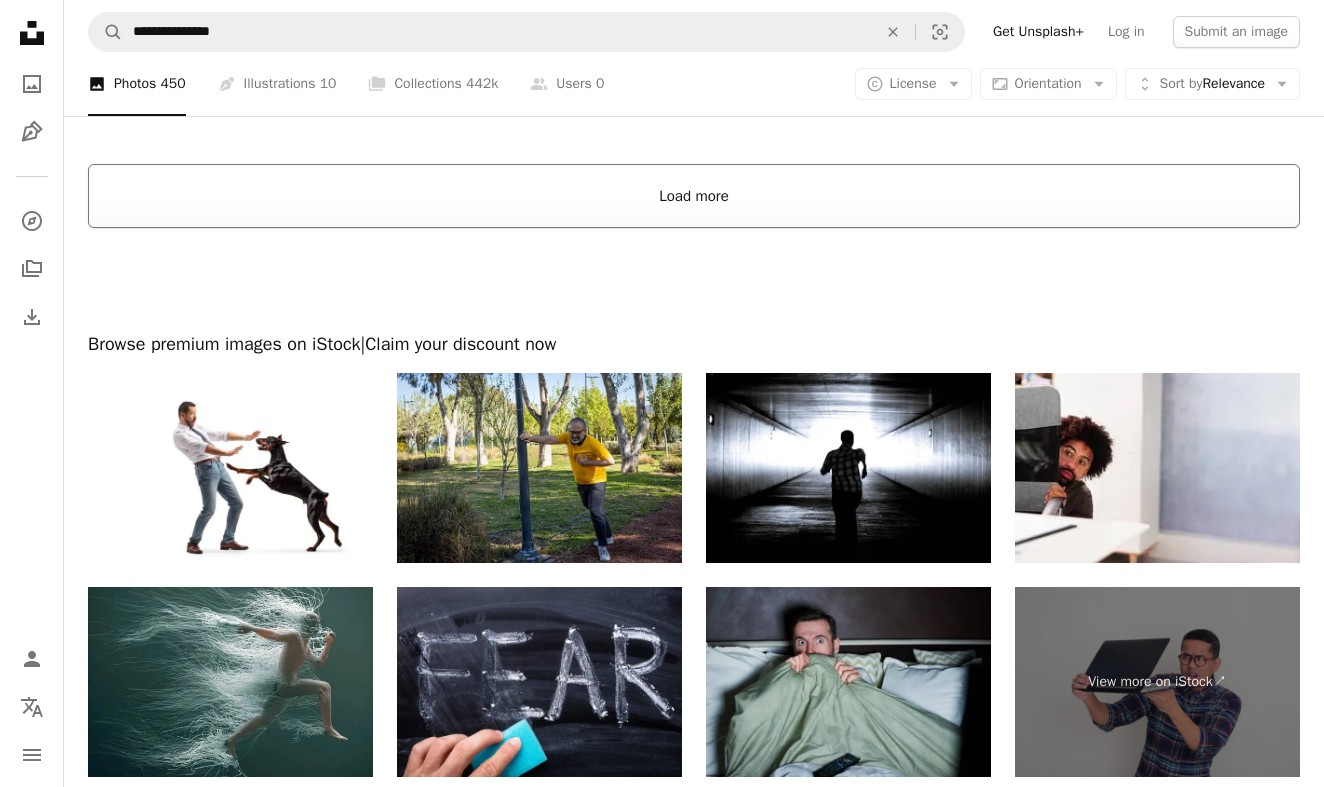 click on "Load more" at bounding box center [694, 196] 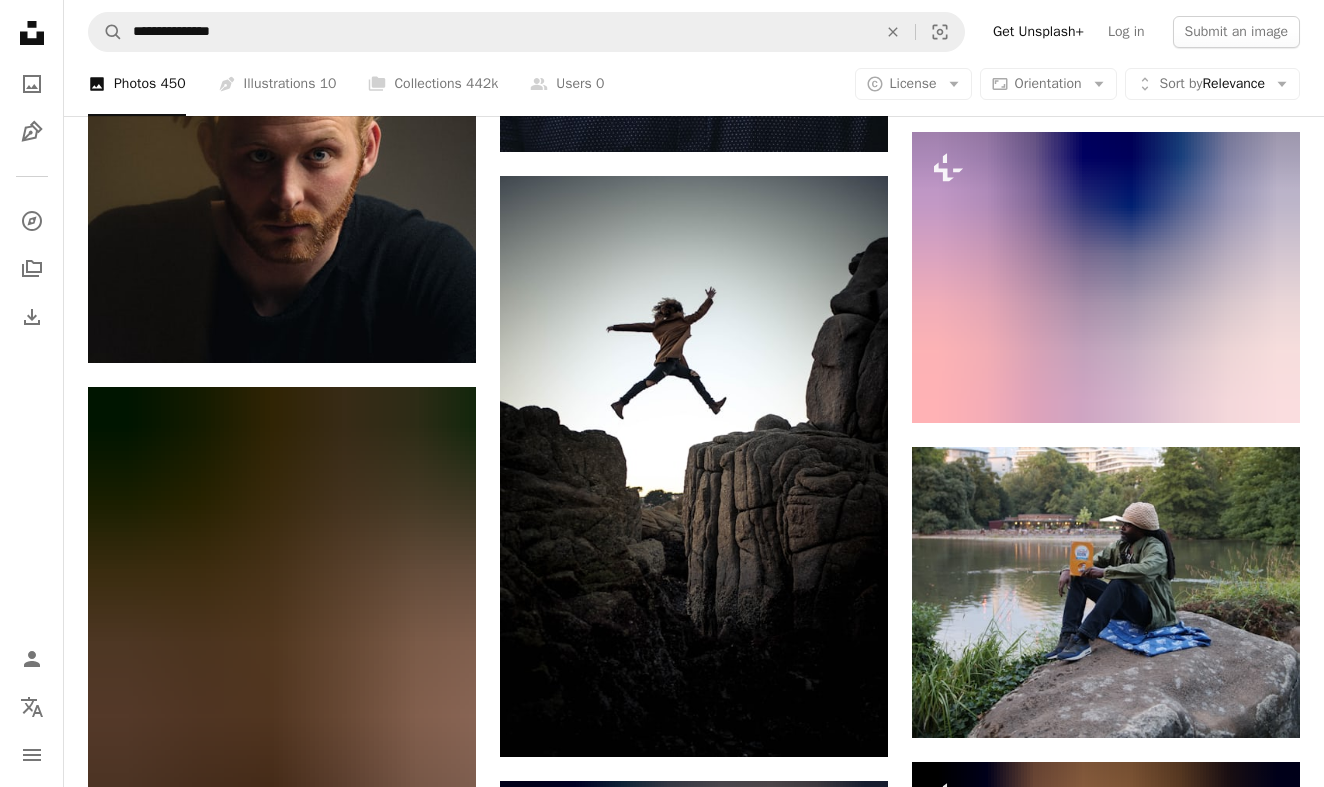 scroll, scrollTop: 9148, scrollLeft: 0, axis: vertical 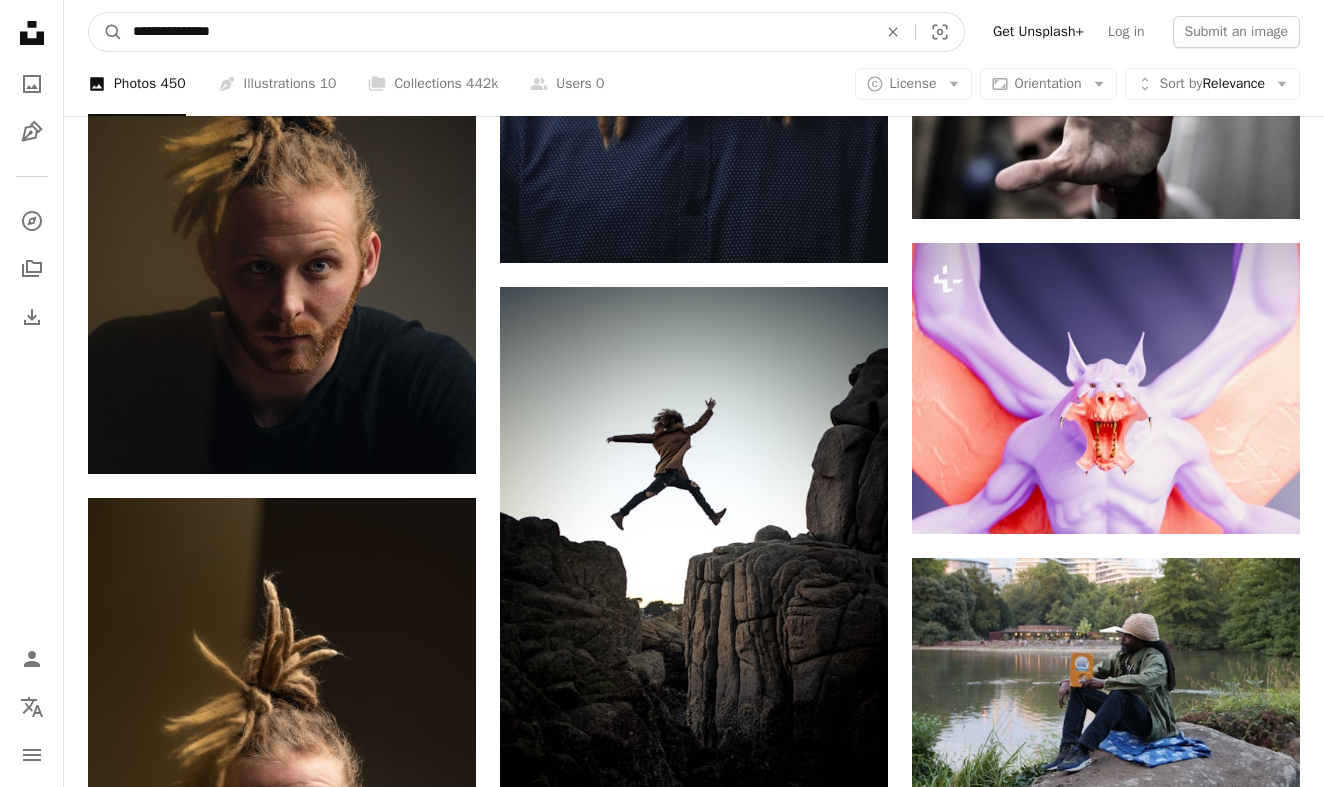 drag, startPoint x: 242, startPoint y: 30, endPoint x: 27, endPoint y: 18, distance: 215.33463 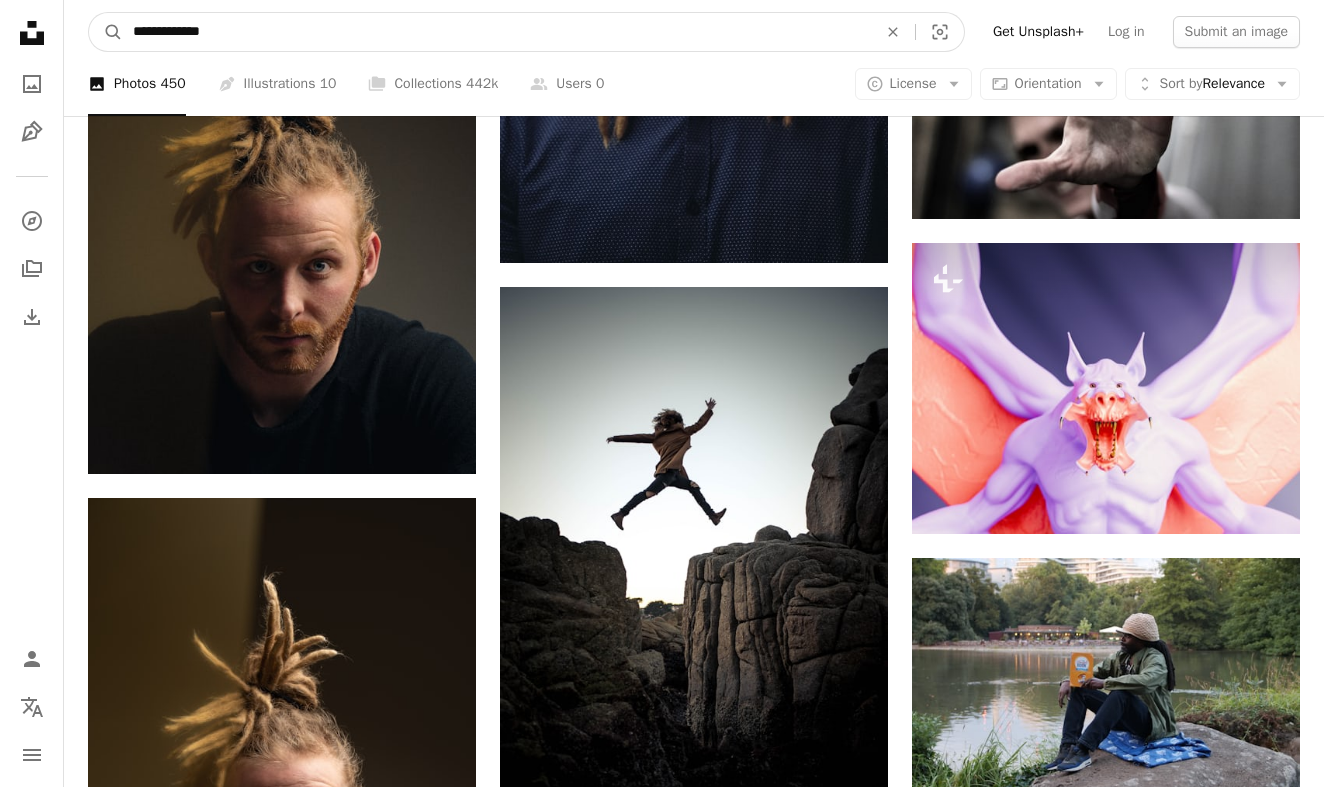 type on "**********" 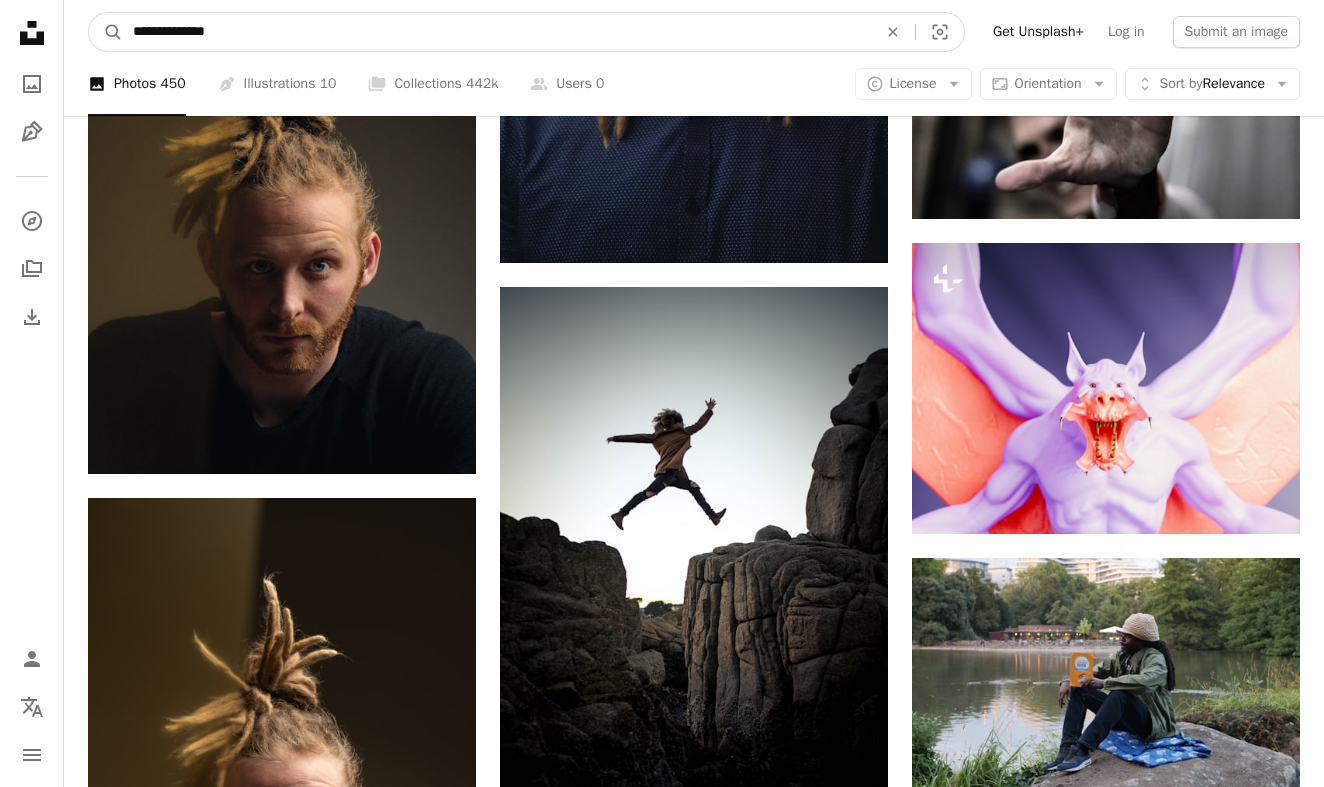 click on "A magnifying glass" at bounding box center [106, 32] 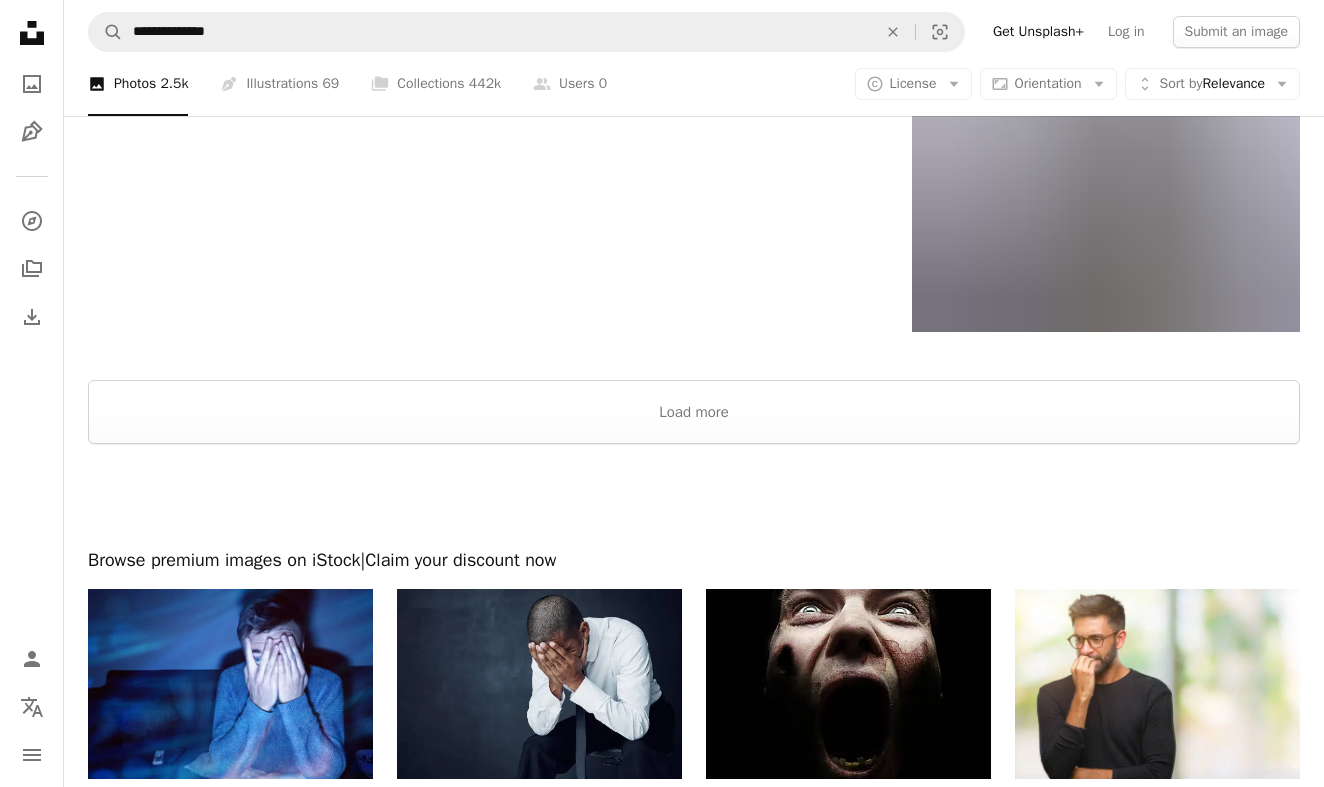 scroll, scrollTop: 3864, scrollLeft: 0, axis: vertical 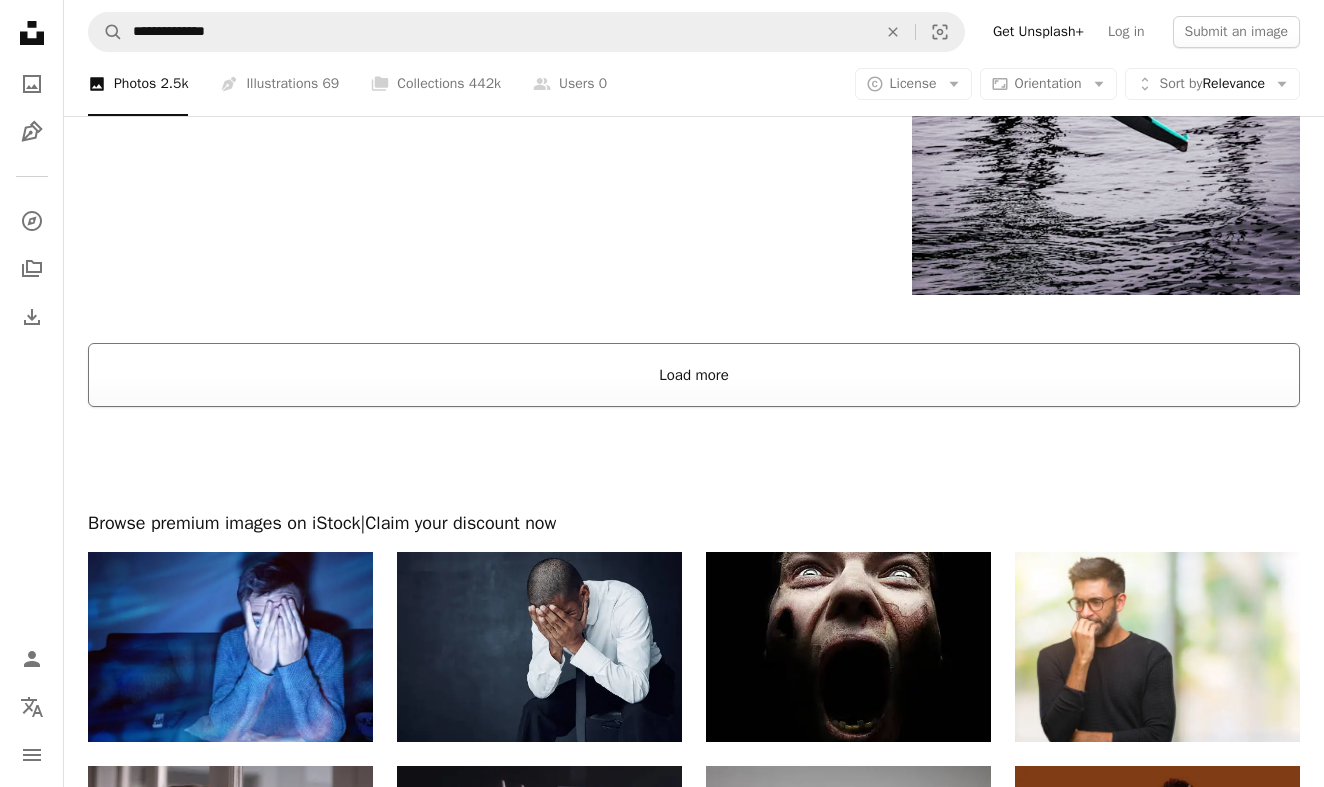 click on "Load more" at bounding box center (694, 375) 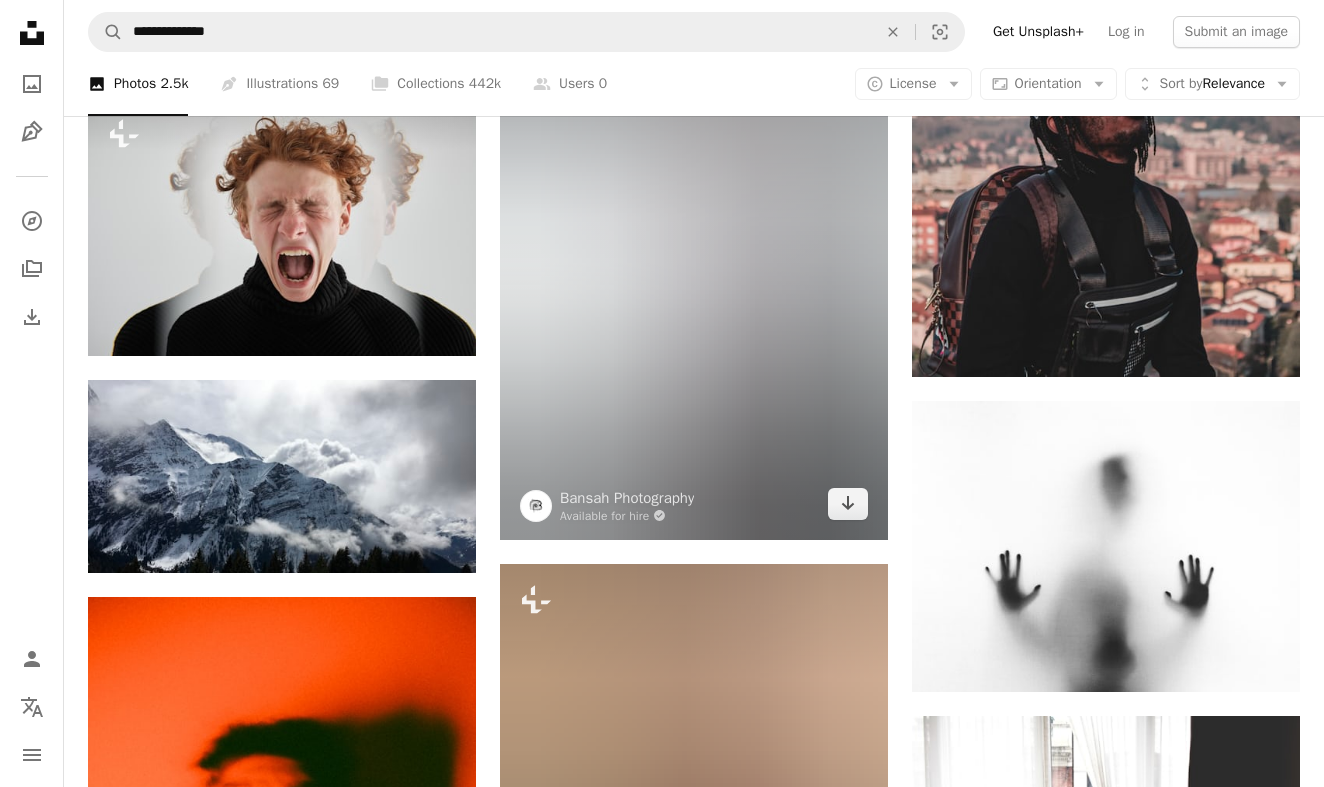 scroll, scrollTop: 13745, scrollLeft: 0, axis: vertical 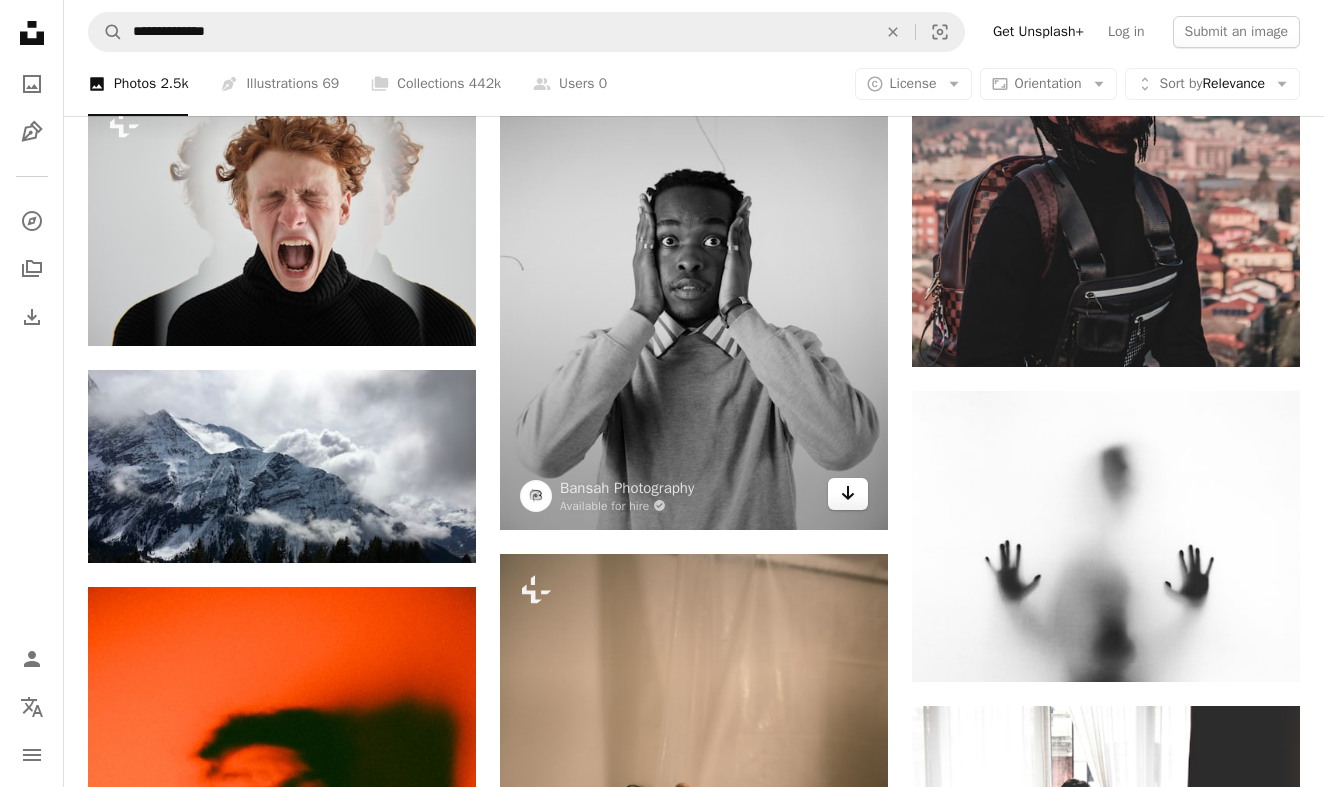 click on "Arrow pointing down" 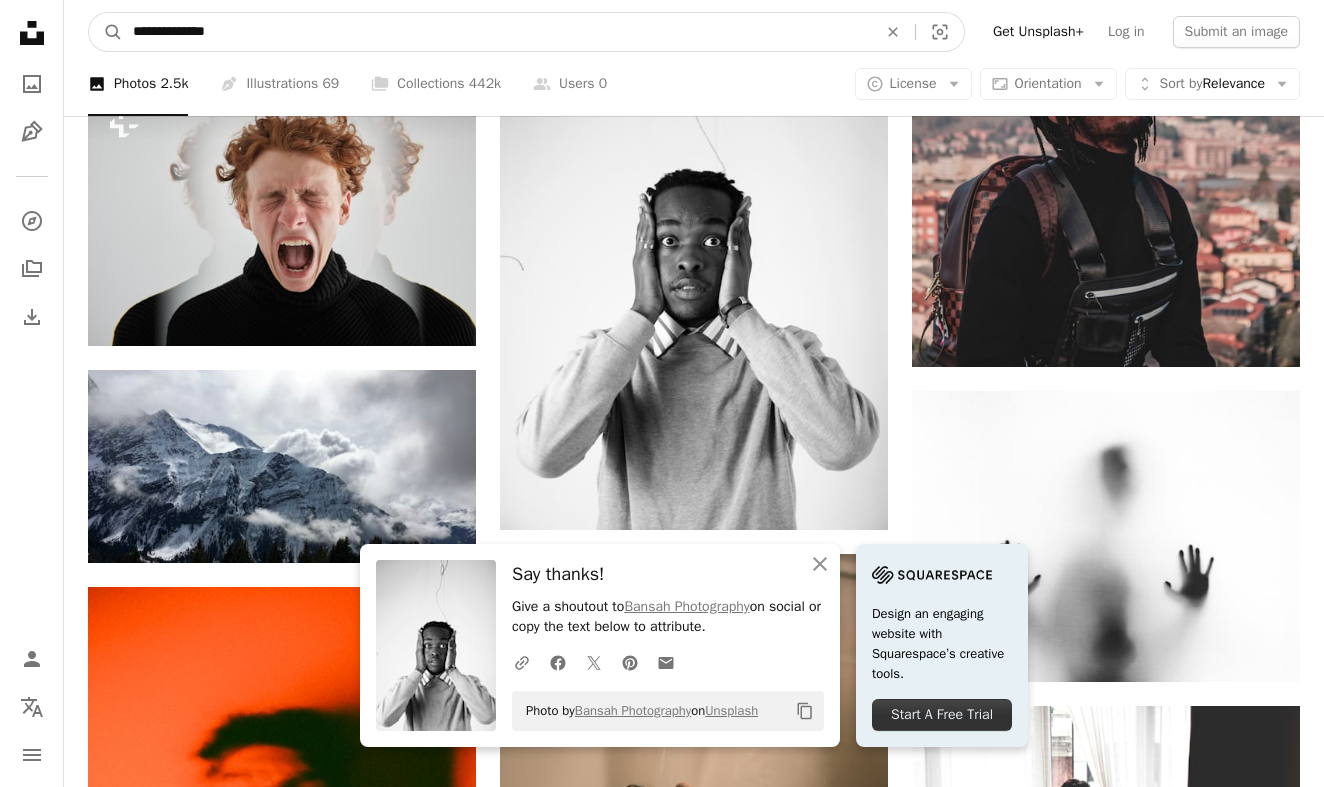 click on "**********" at bounding box center [497, 32] 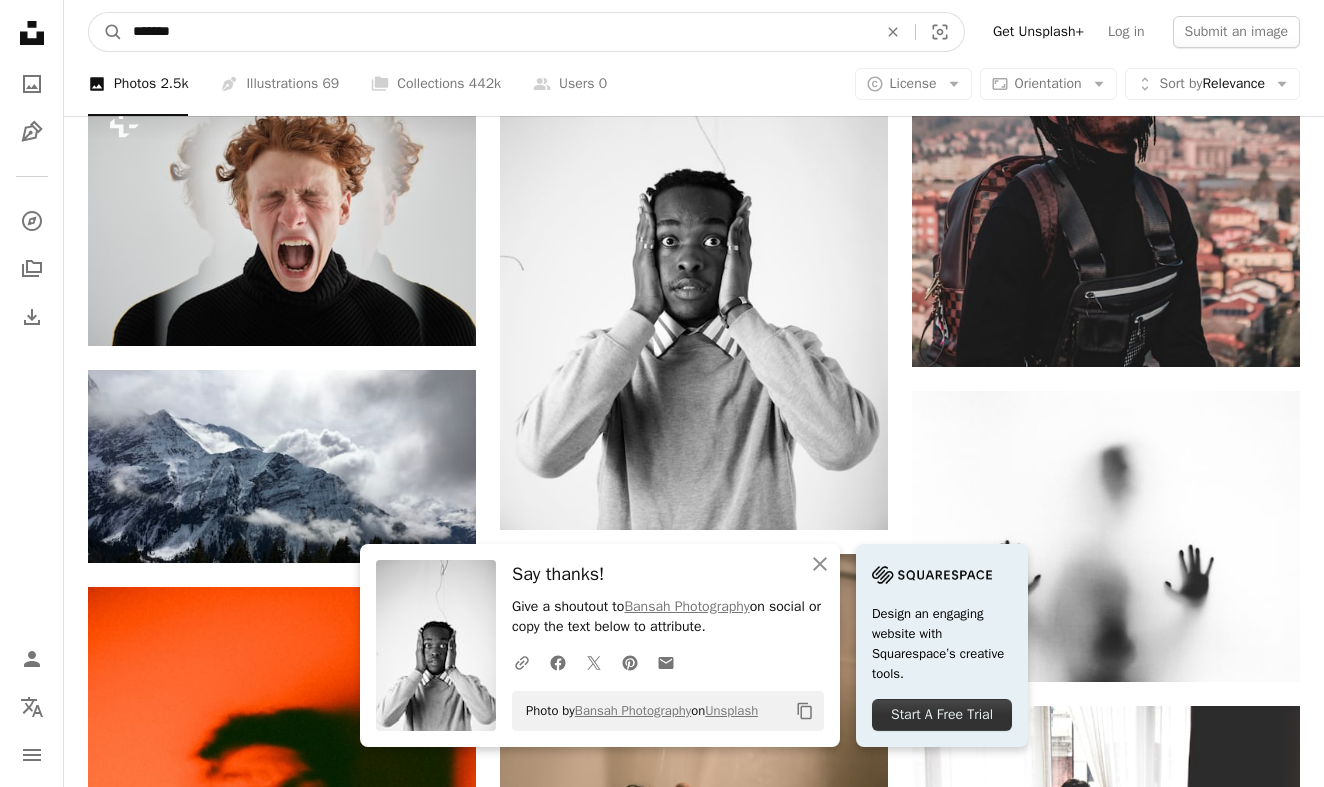 type on "********" 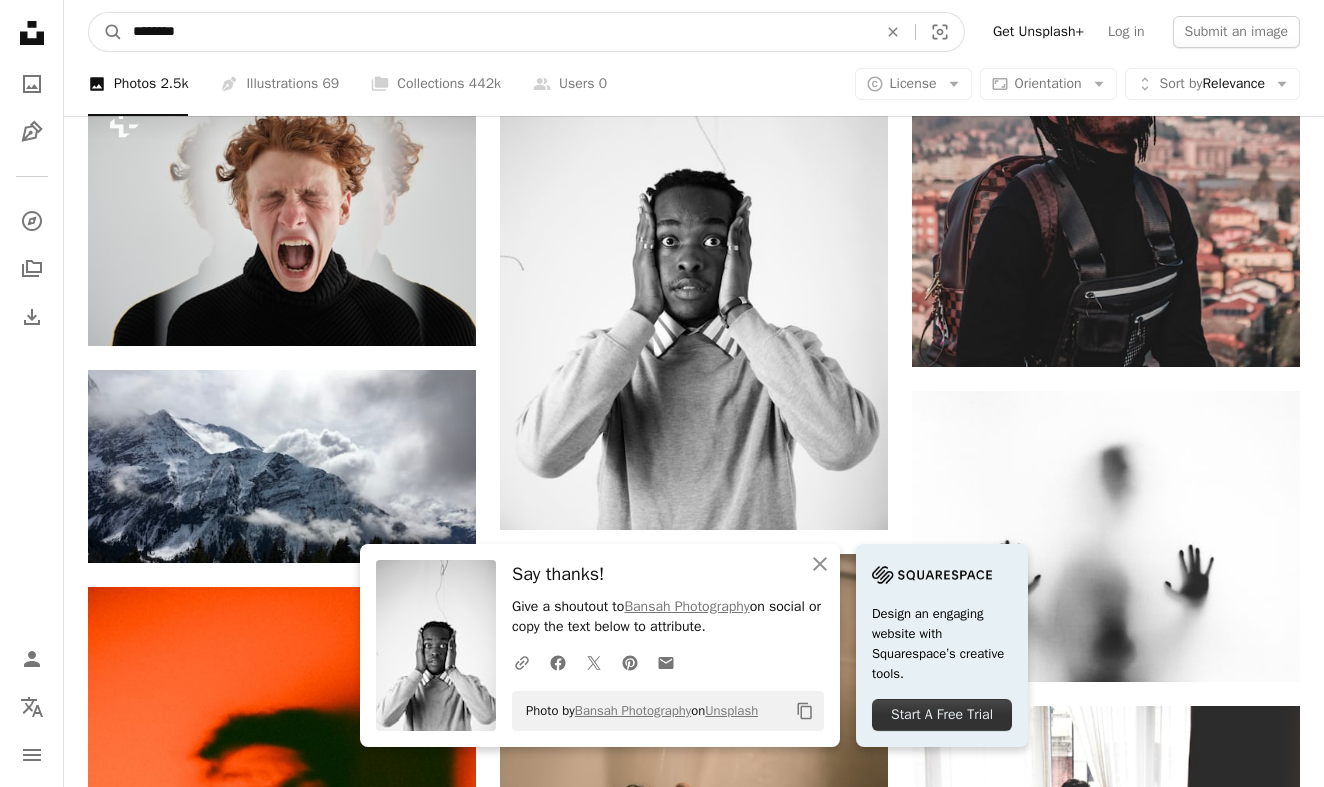 click on "********" at bounding box center [497, 32] 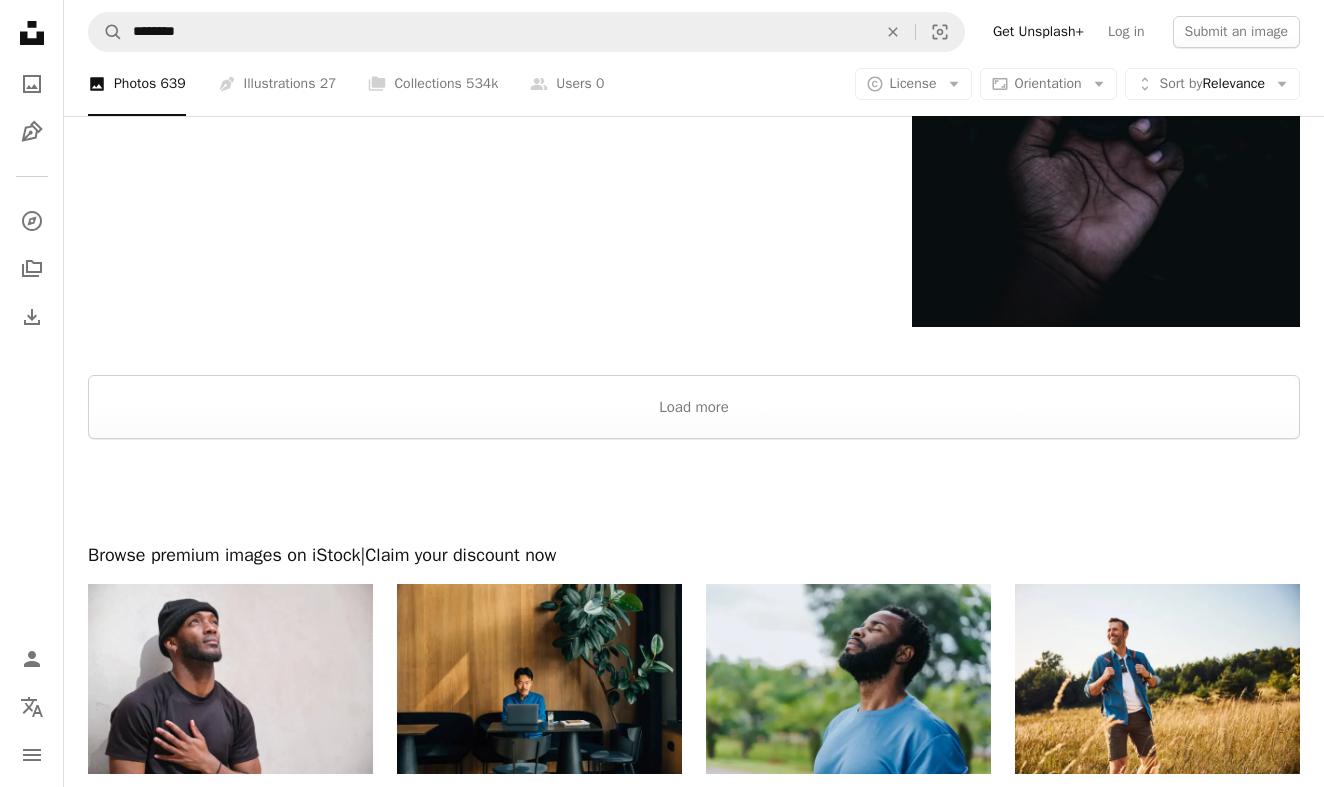 scroll, scrollTop: 4105, scrollLeft: 0, axis: vertical 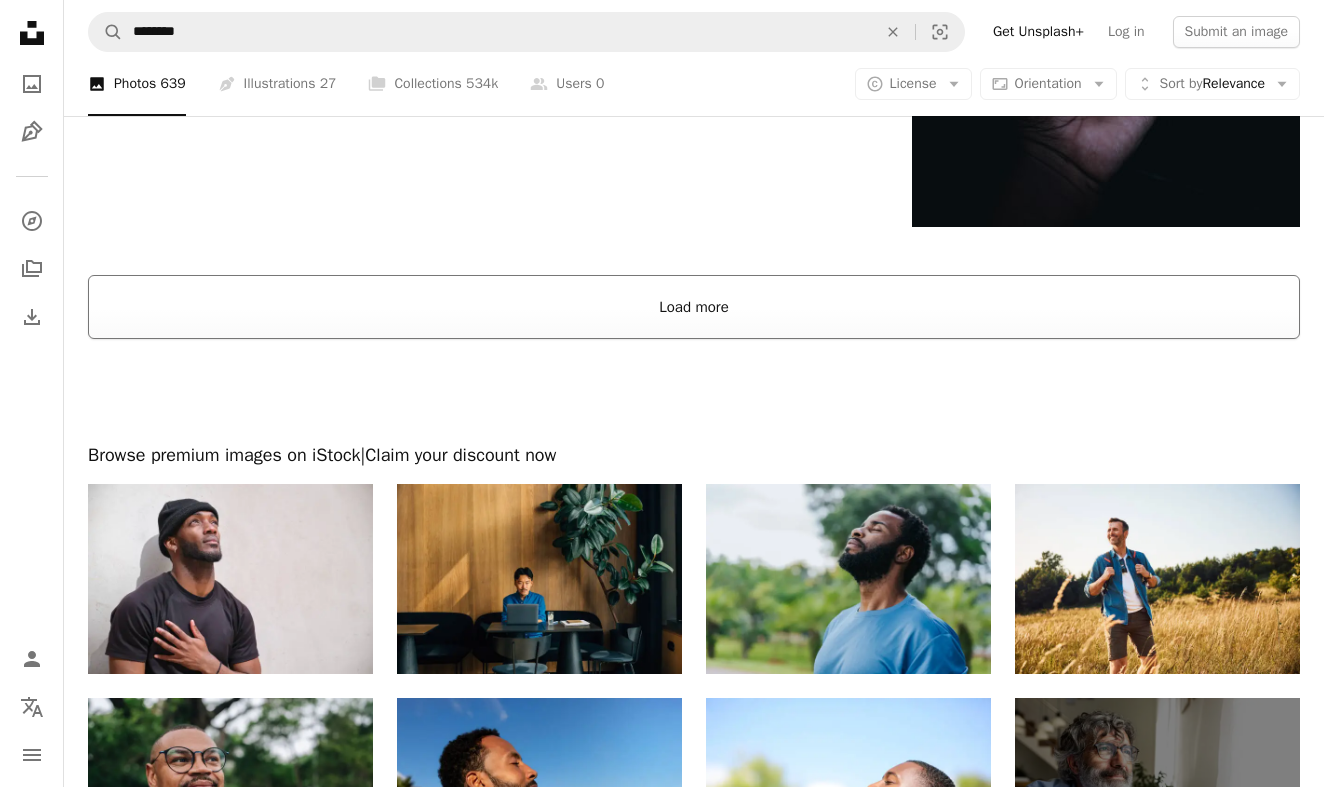 click on "Load more" at bounding box center (694, 307) 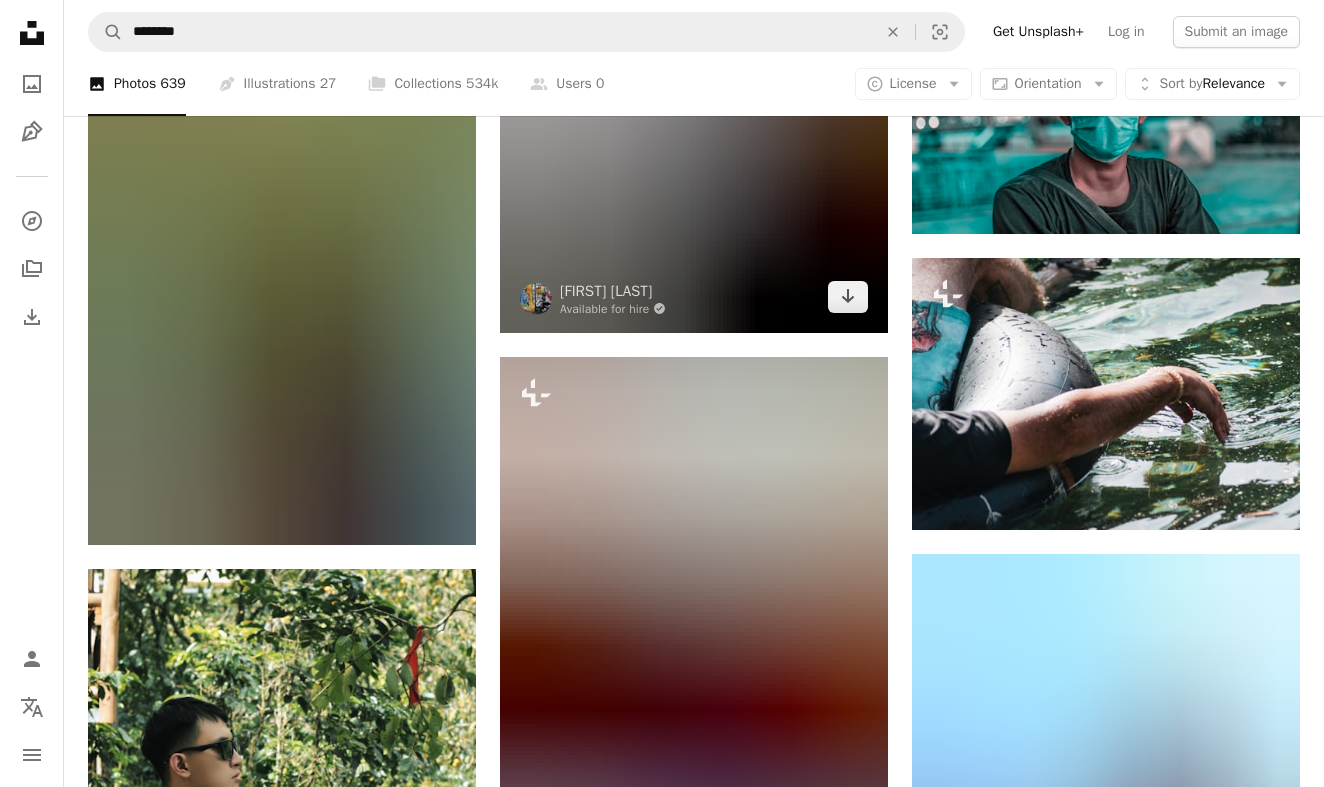 scroll, scrollTop: 7338, scrollLeft: 0, axis: vertical 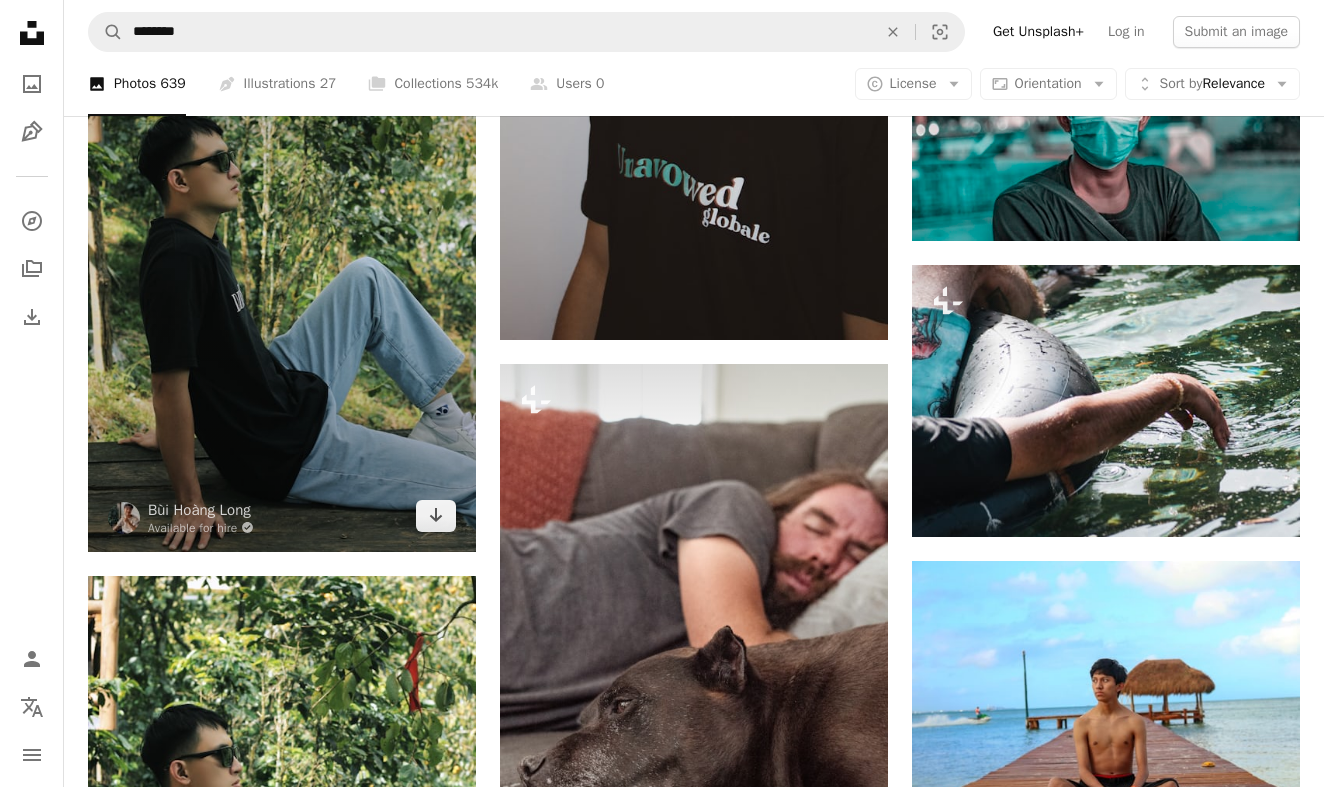 click at bounding box center (282, 261) 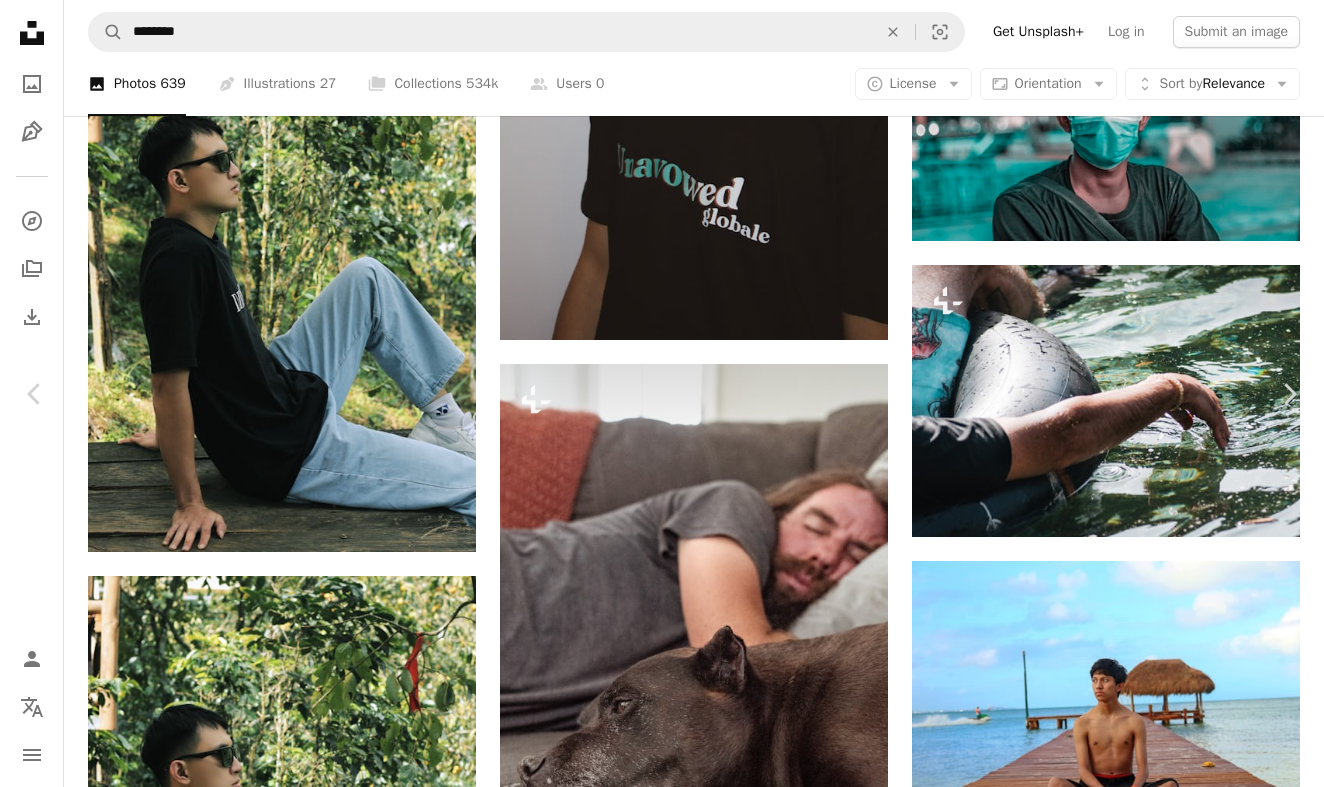 click on "Download free" at bounding box center [1140, 4239] 